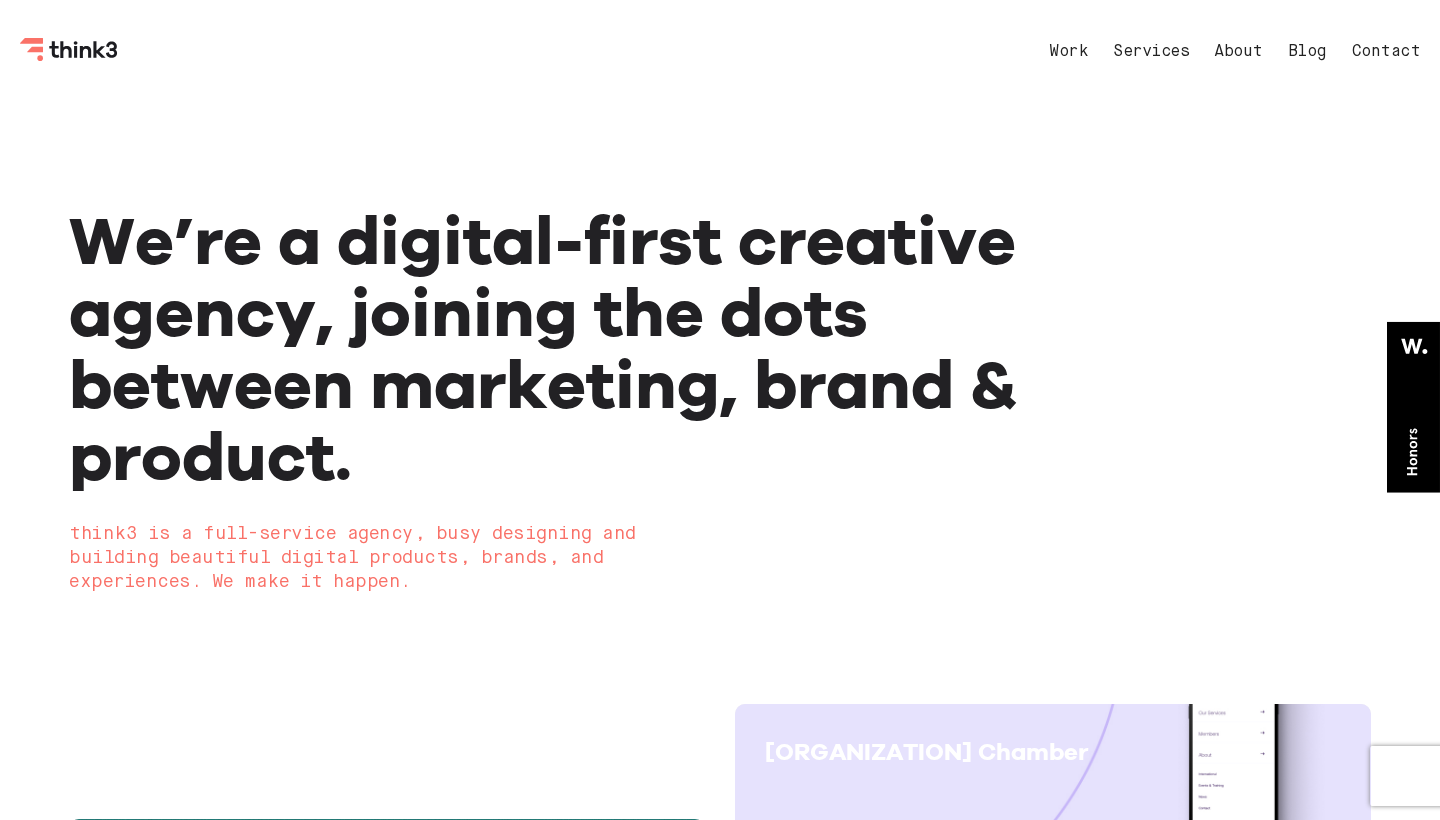 scroll, scrollTop: 0, scrollLeft: 0, axis: both 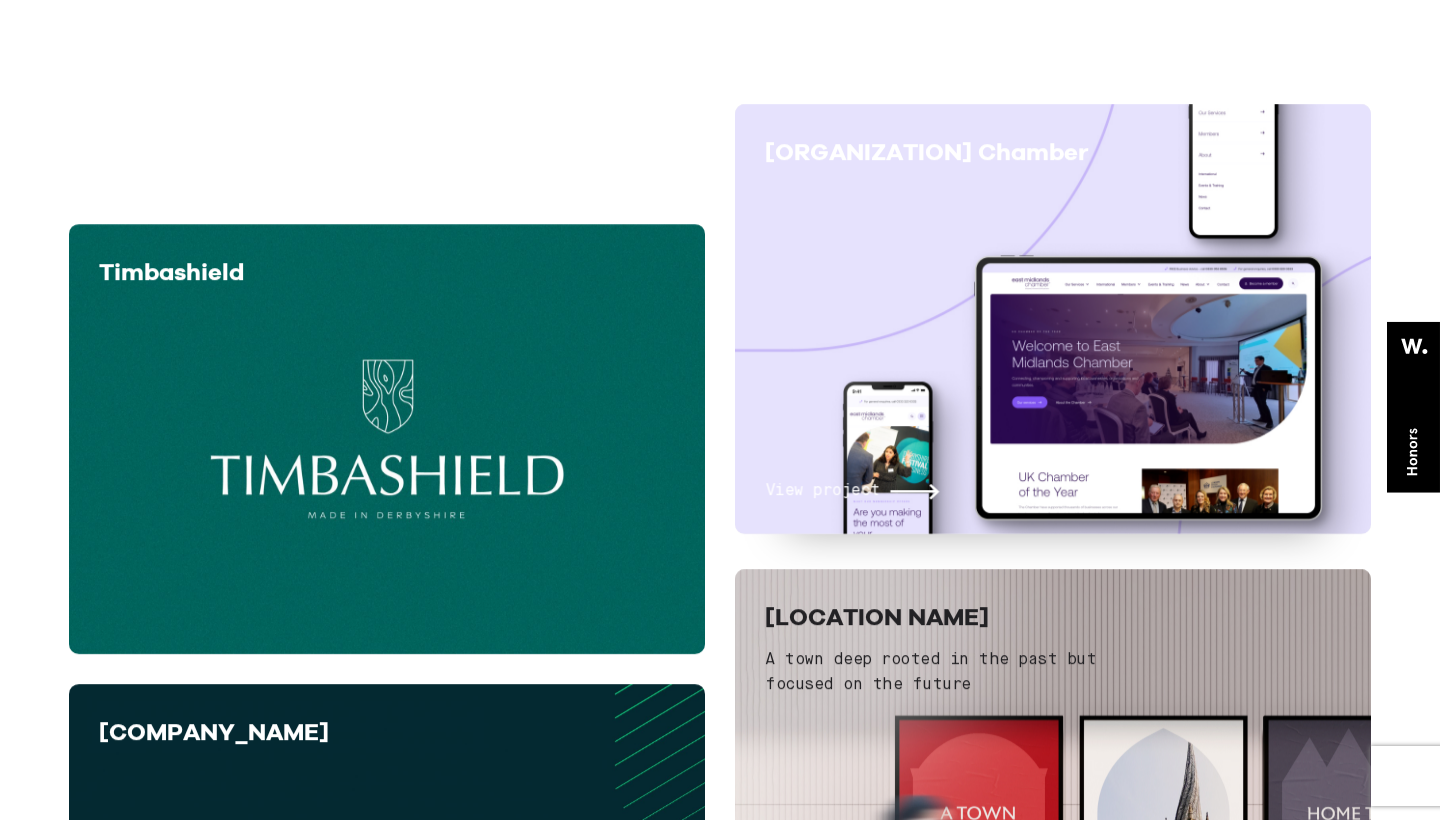 click on "View project" at bounding box center [822, 492] 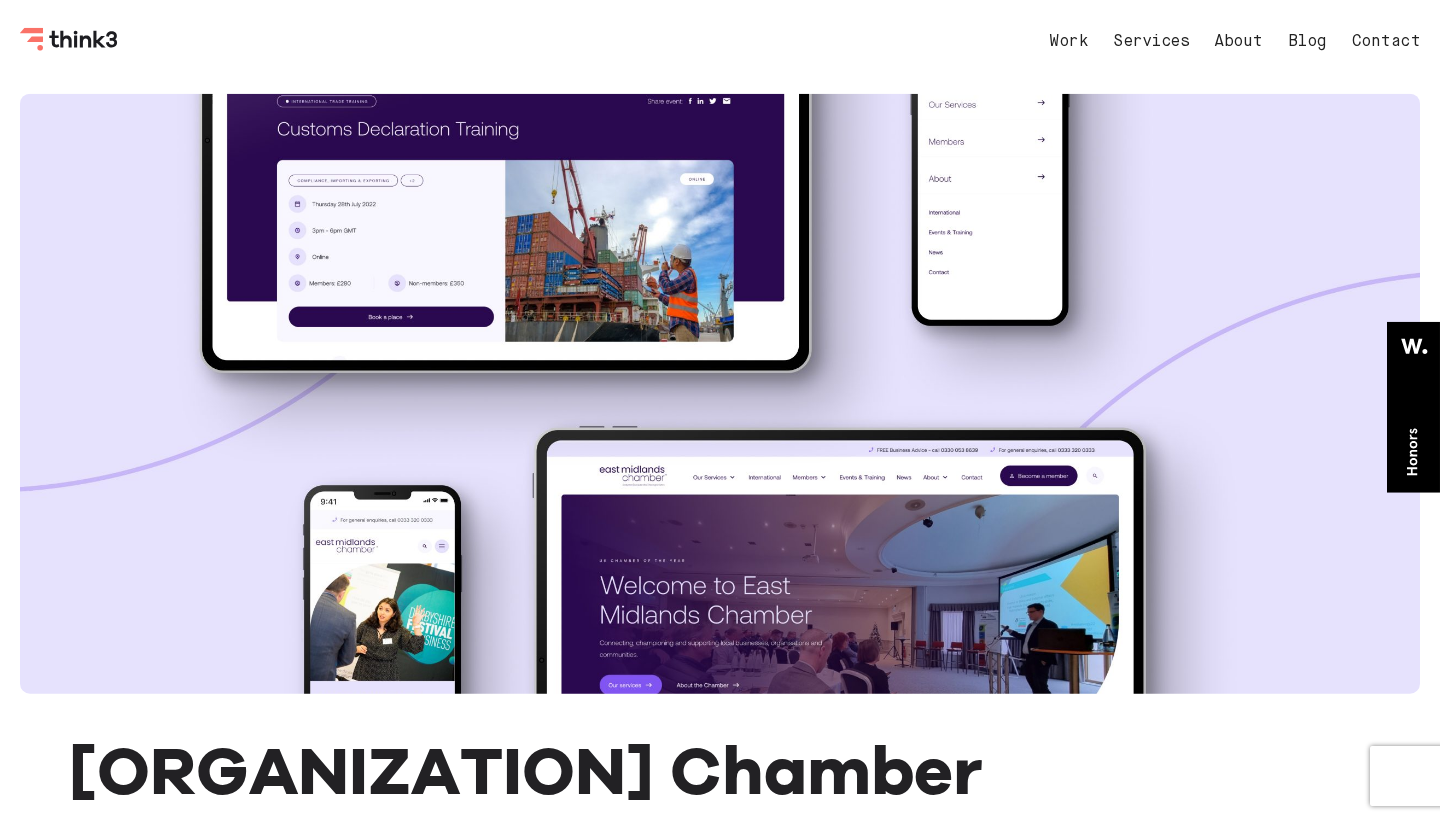 scroll, scrollTop: 0, scrollLeft: 0, axis: both 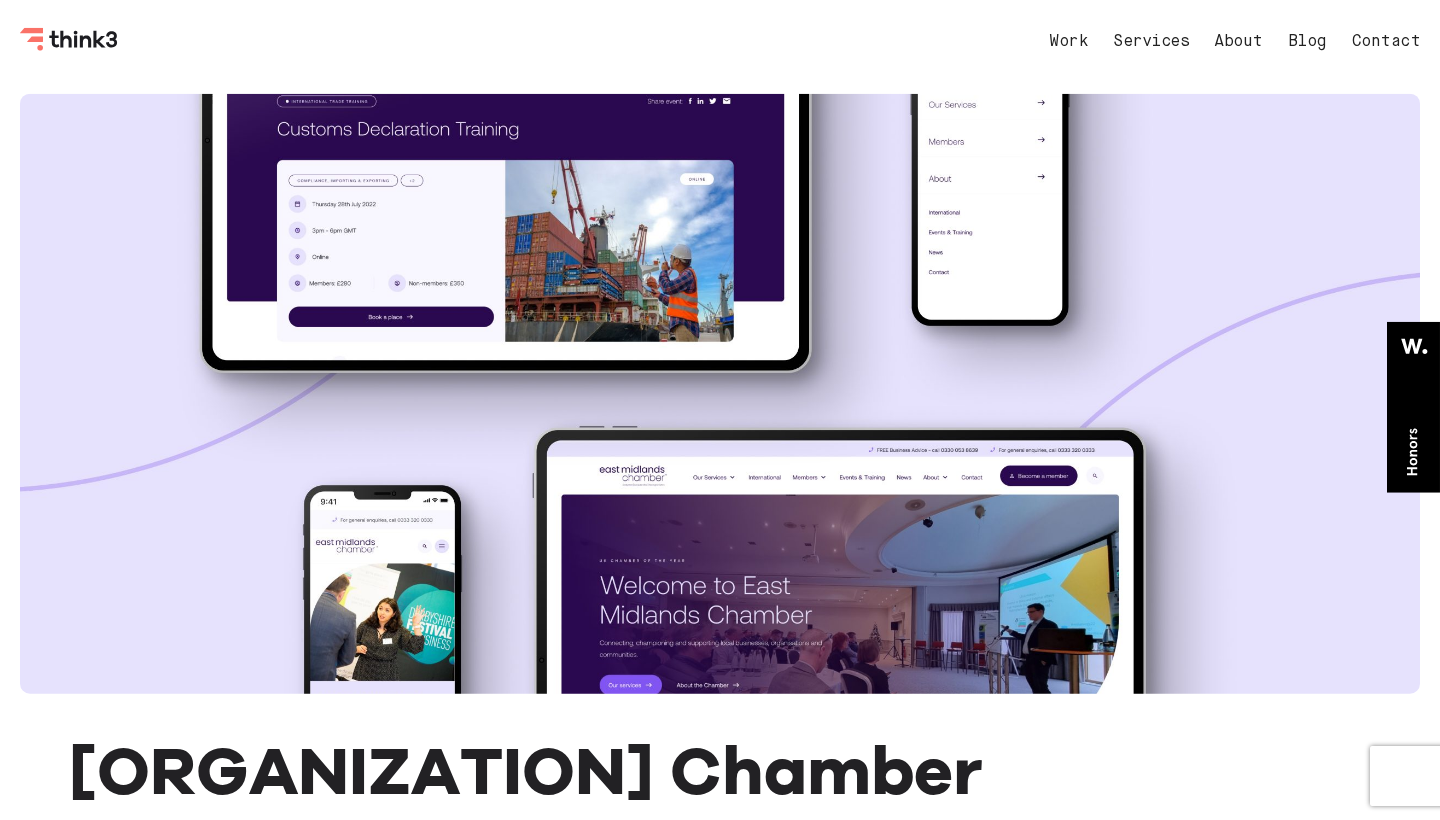 click 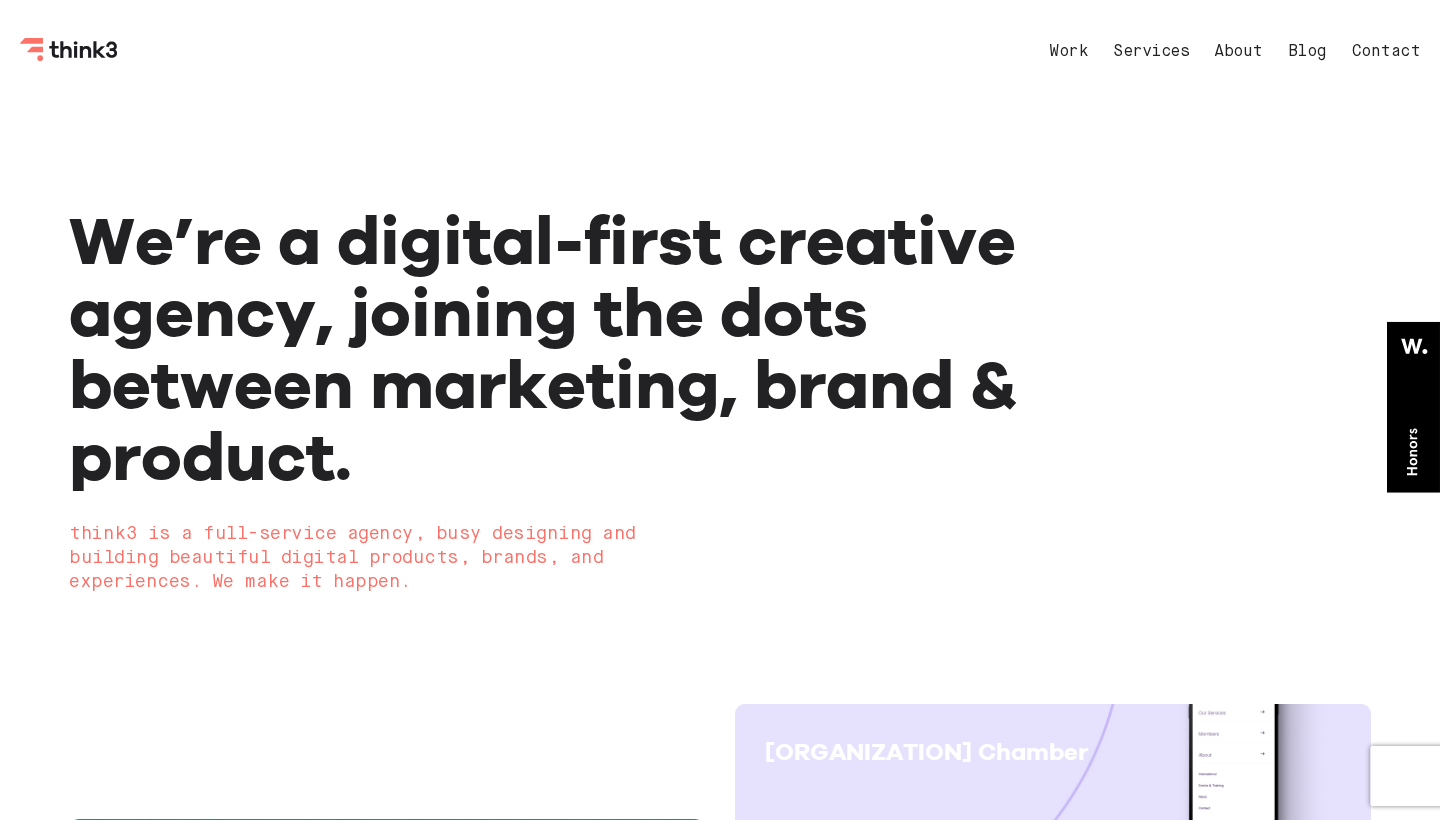 scroll, scrollTop: 12, scrollLeft: 0, axis: vertical 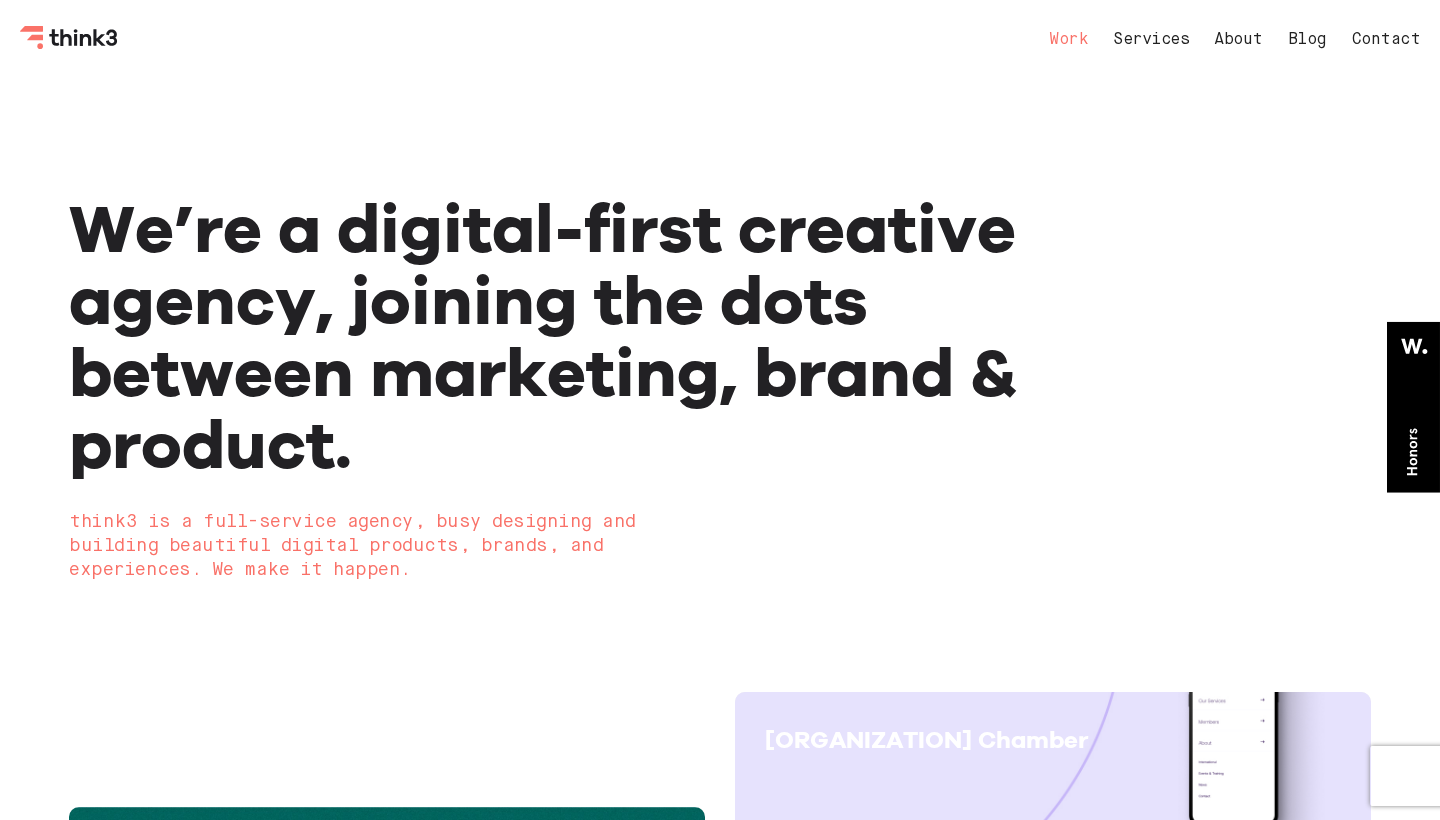 click on "Work" at bounding box center [1068, 40] 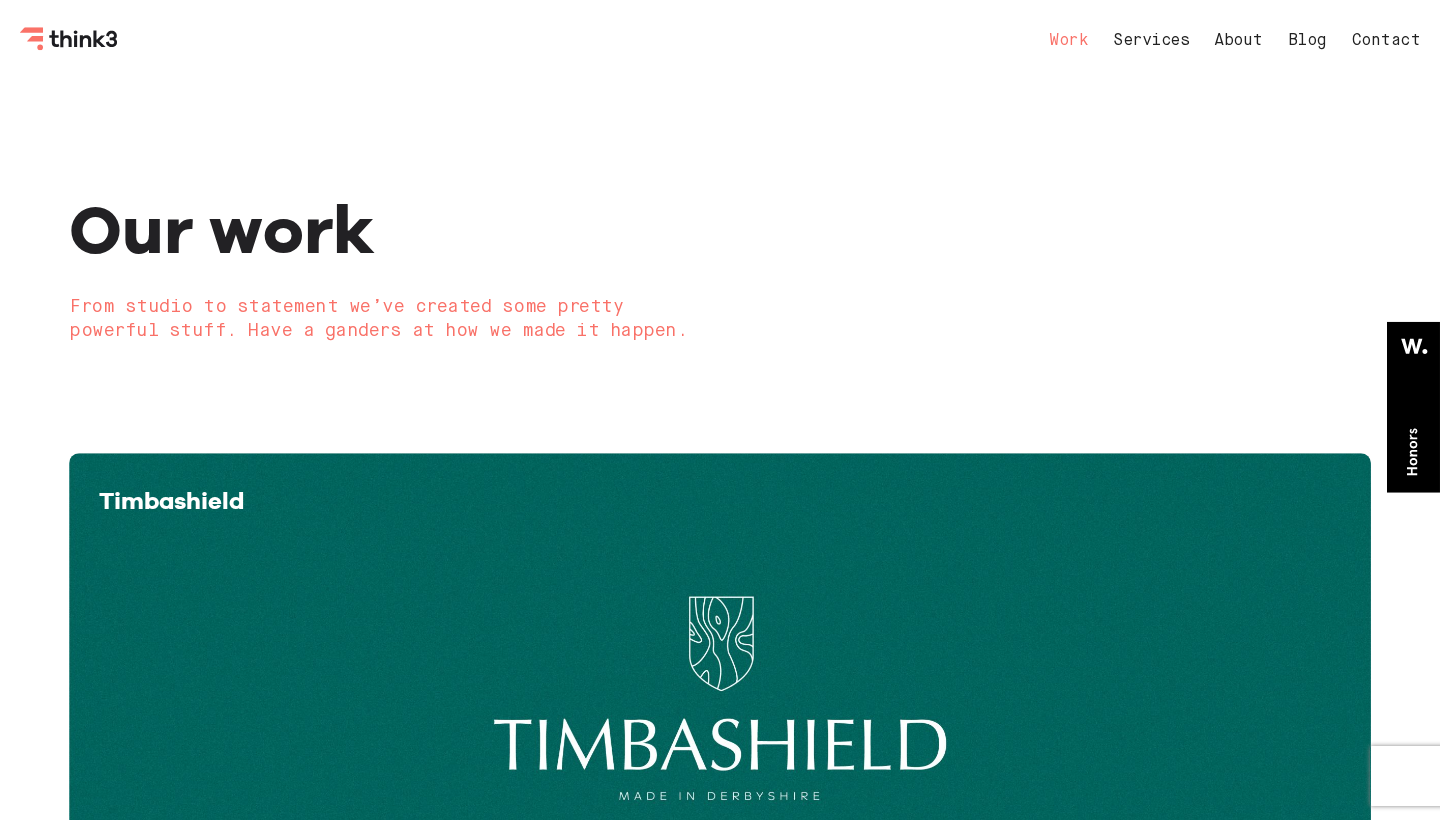 scroll, scrollTop: 0, scrollLeft: 0, axis: both 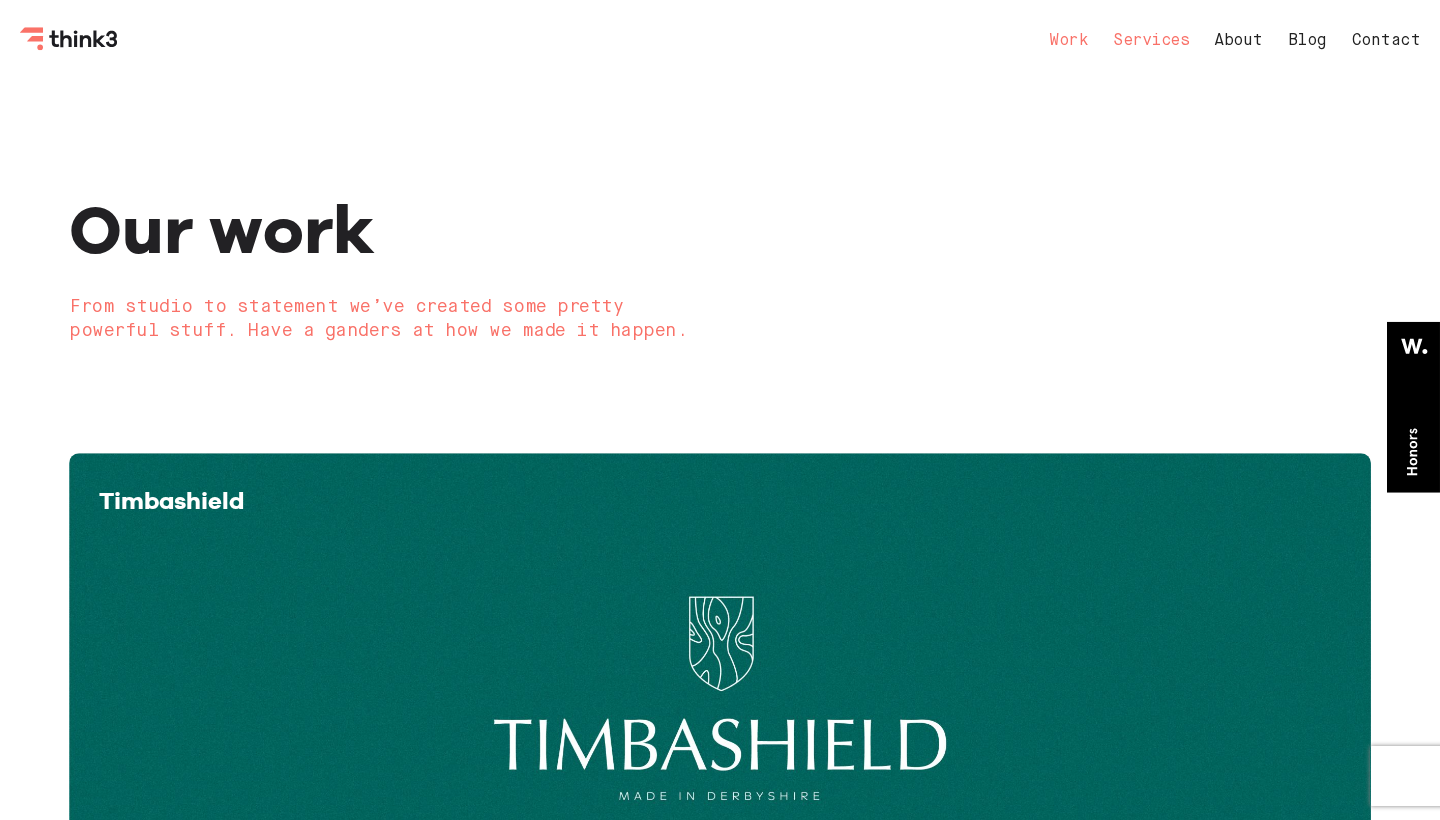 click on "Services" at bounding box center (1151, 41) 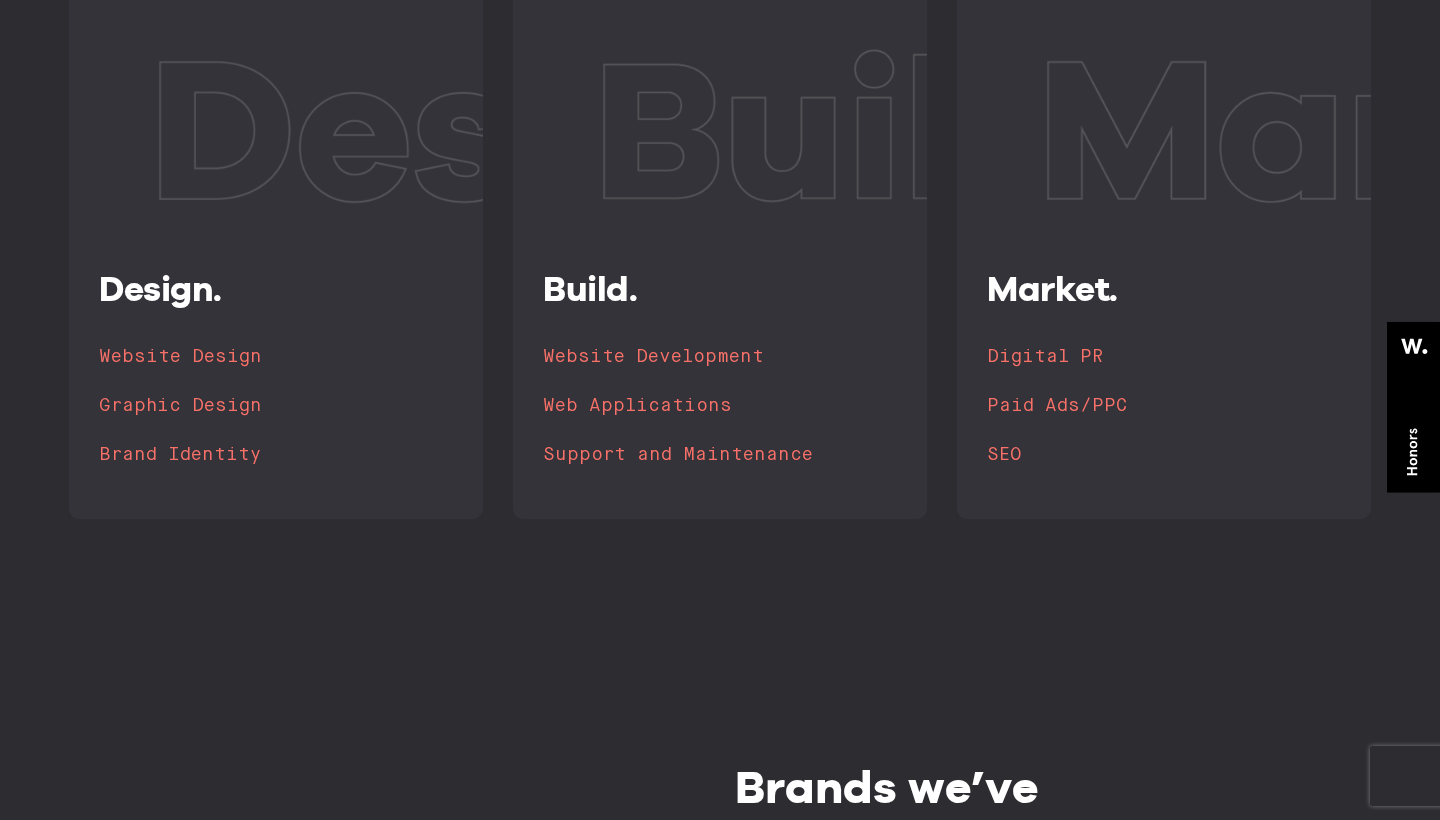 scroll, scrollTop: 506, scrollLeft: 0, axis: vertical 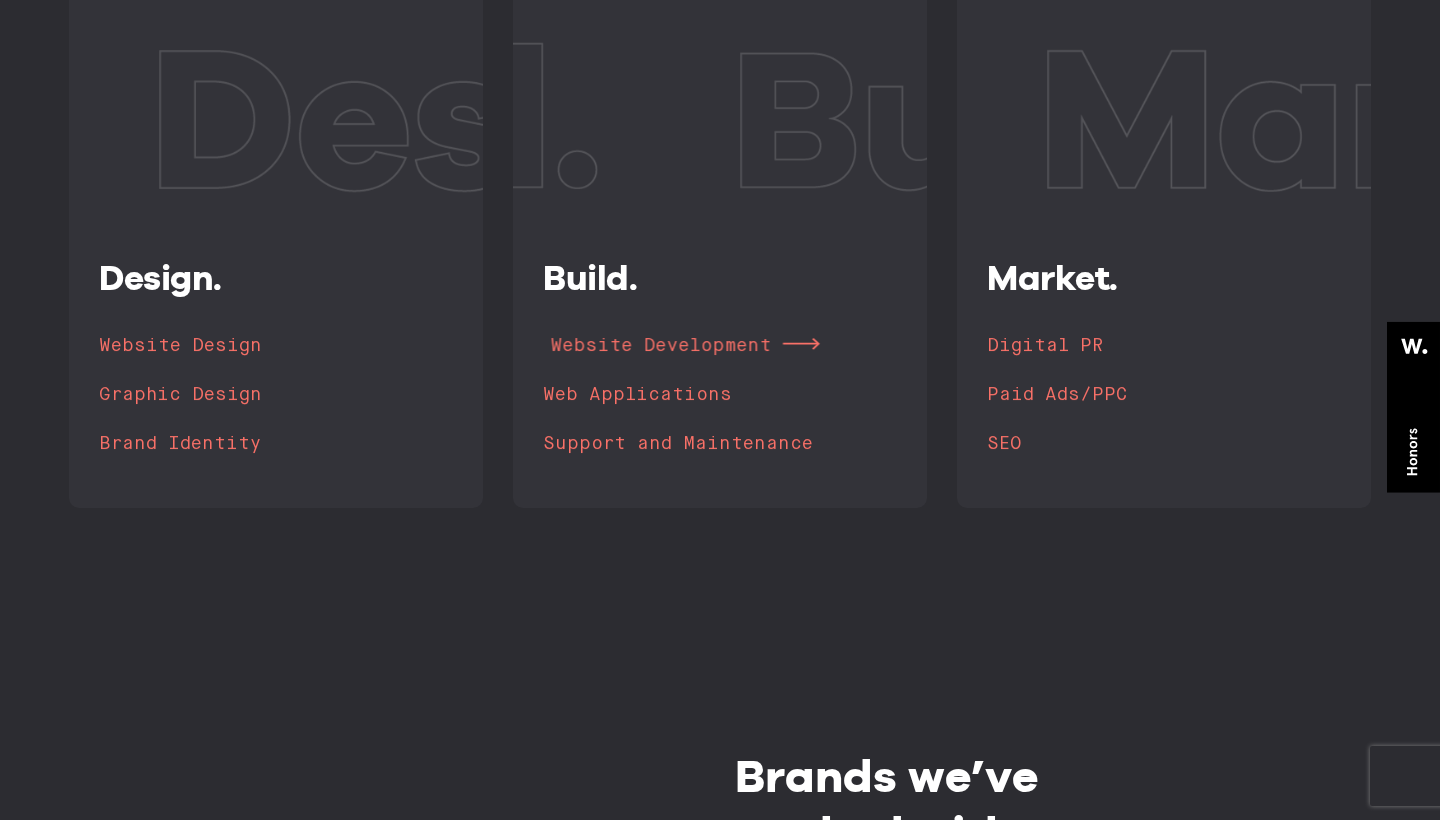 click on "Website Development" at bounding box center [661, 346] 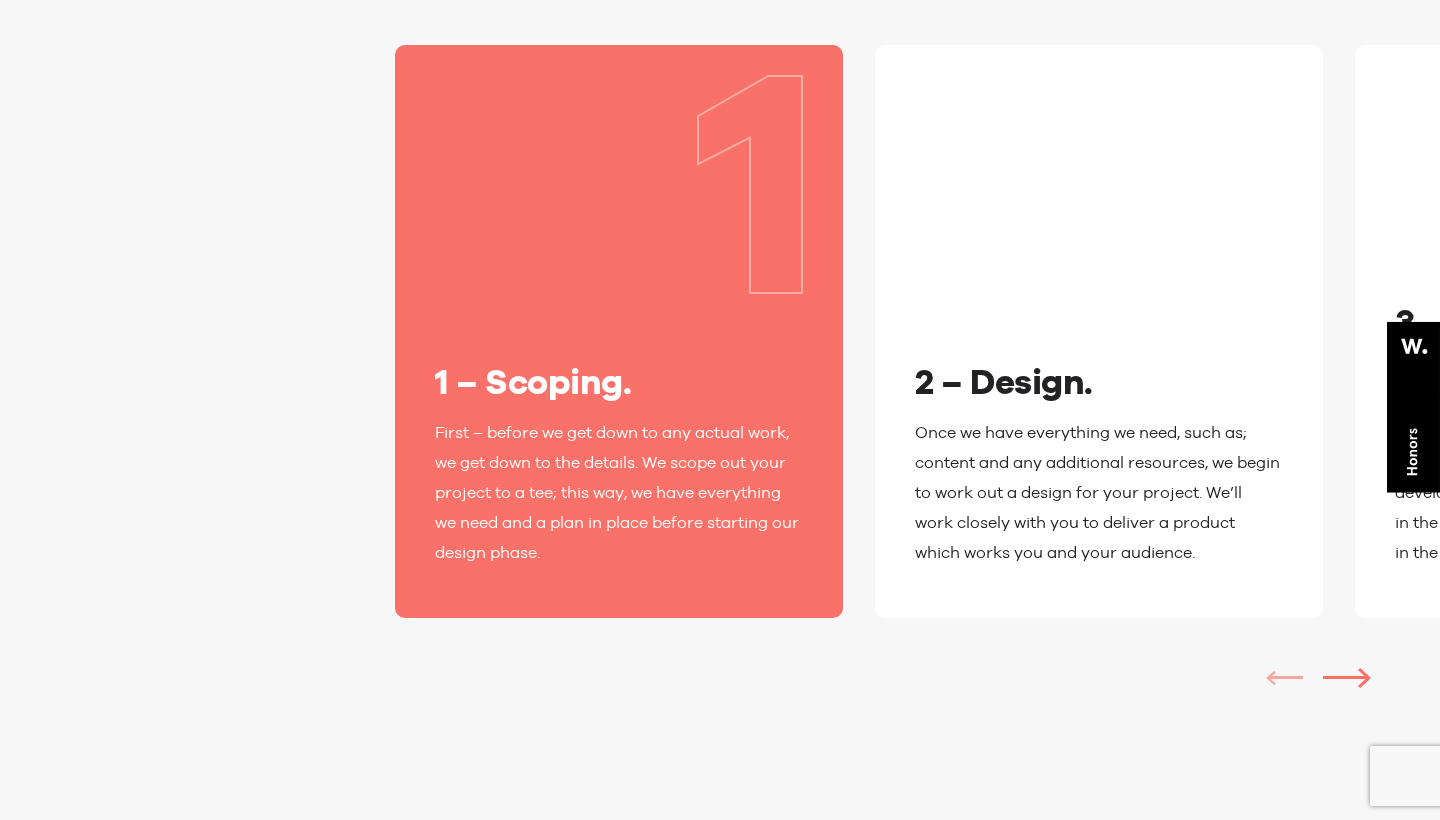 scroll, scrollTop: 3553, scrollLeft: 0, axis: vertical 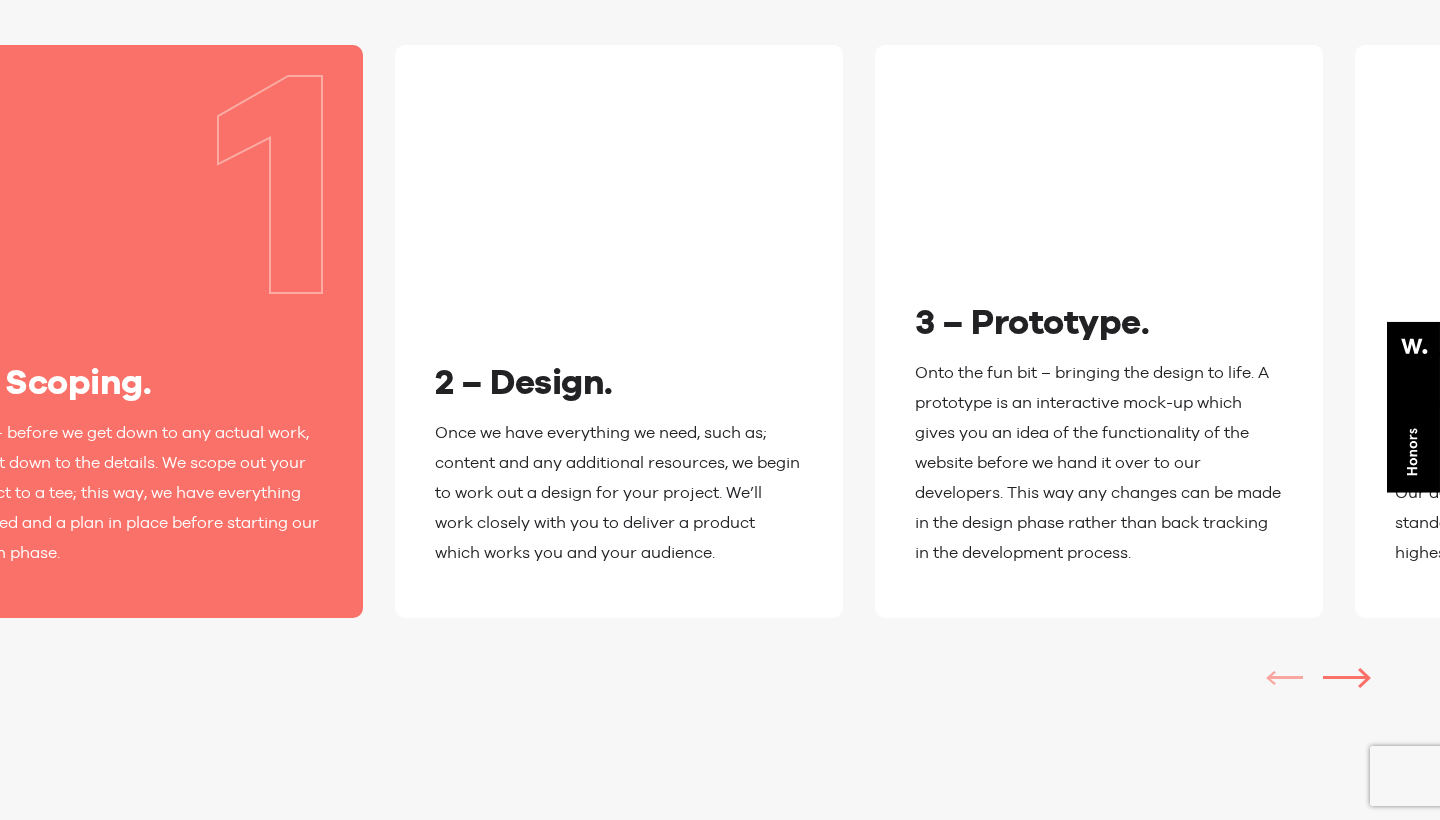 click 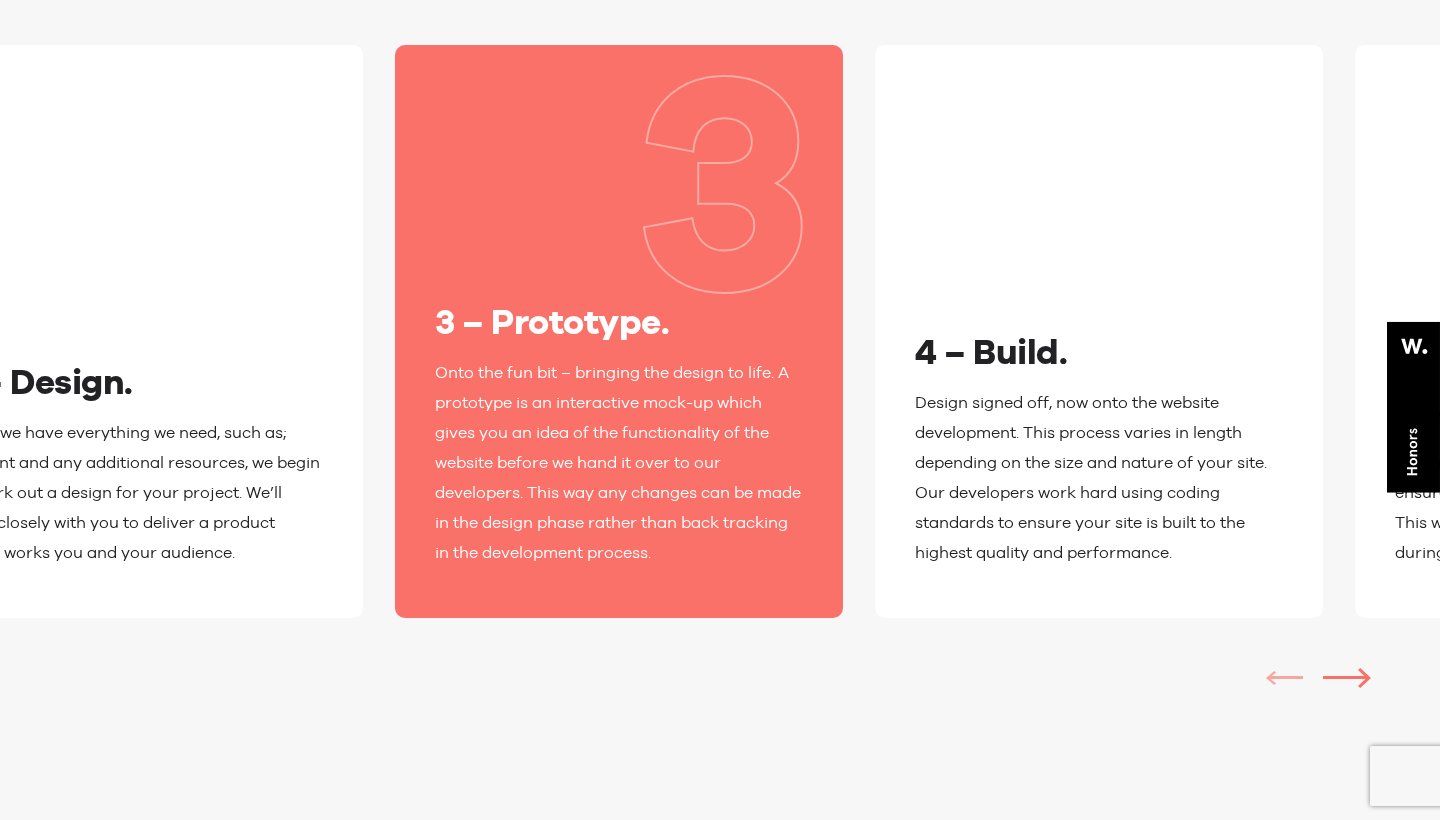 click 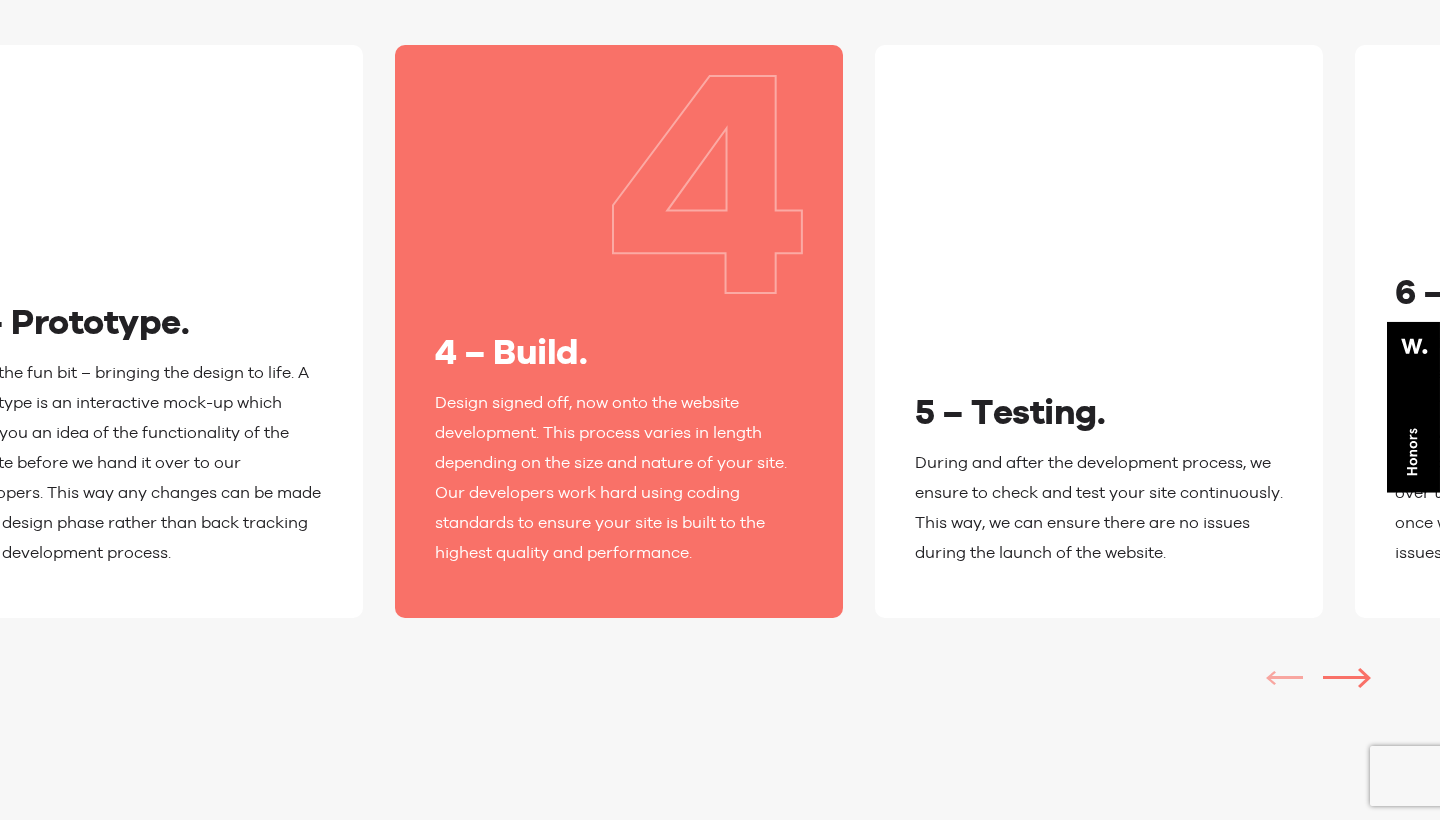 click 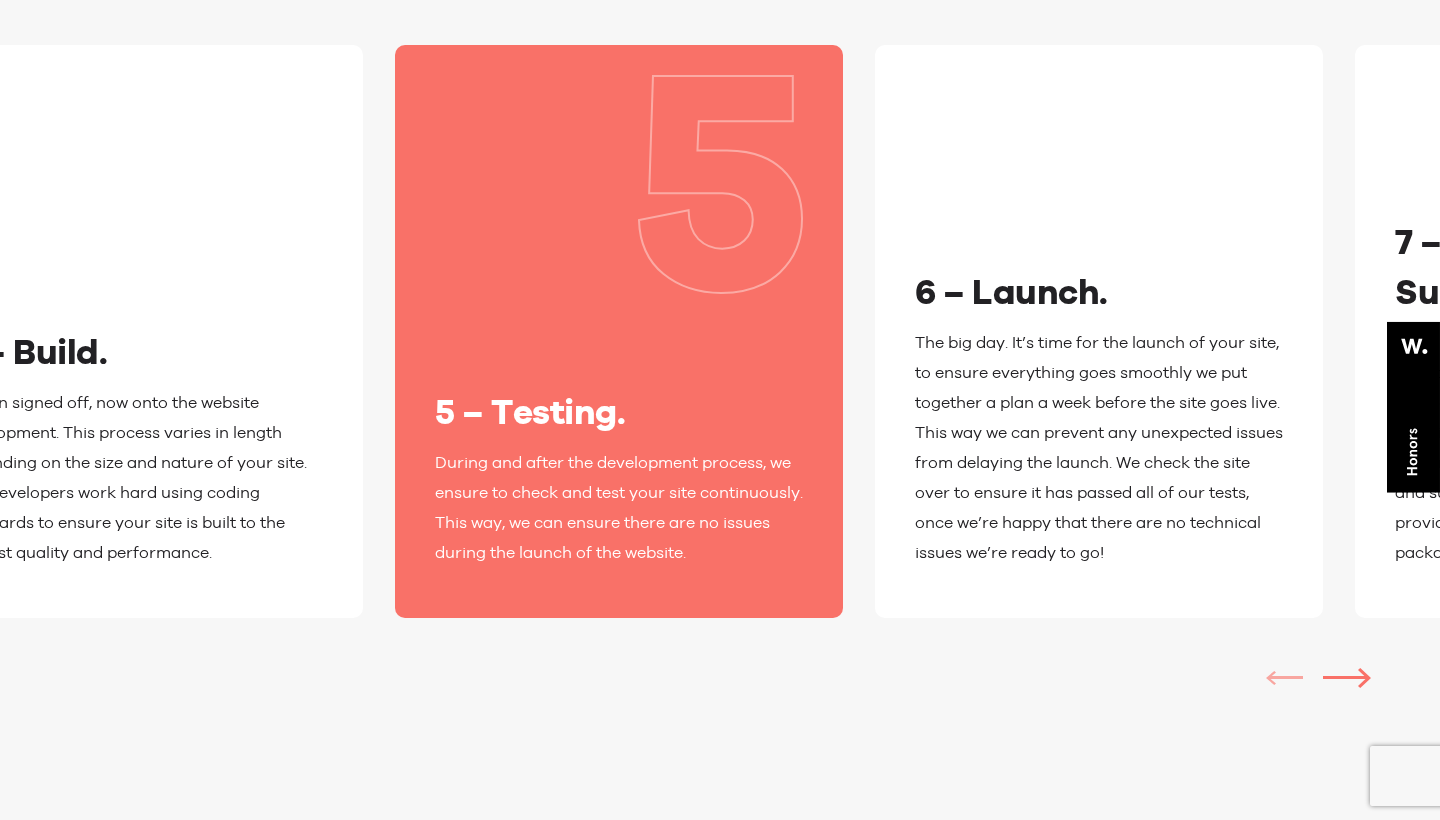 click 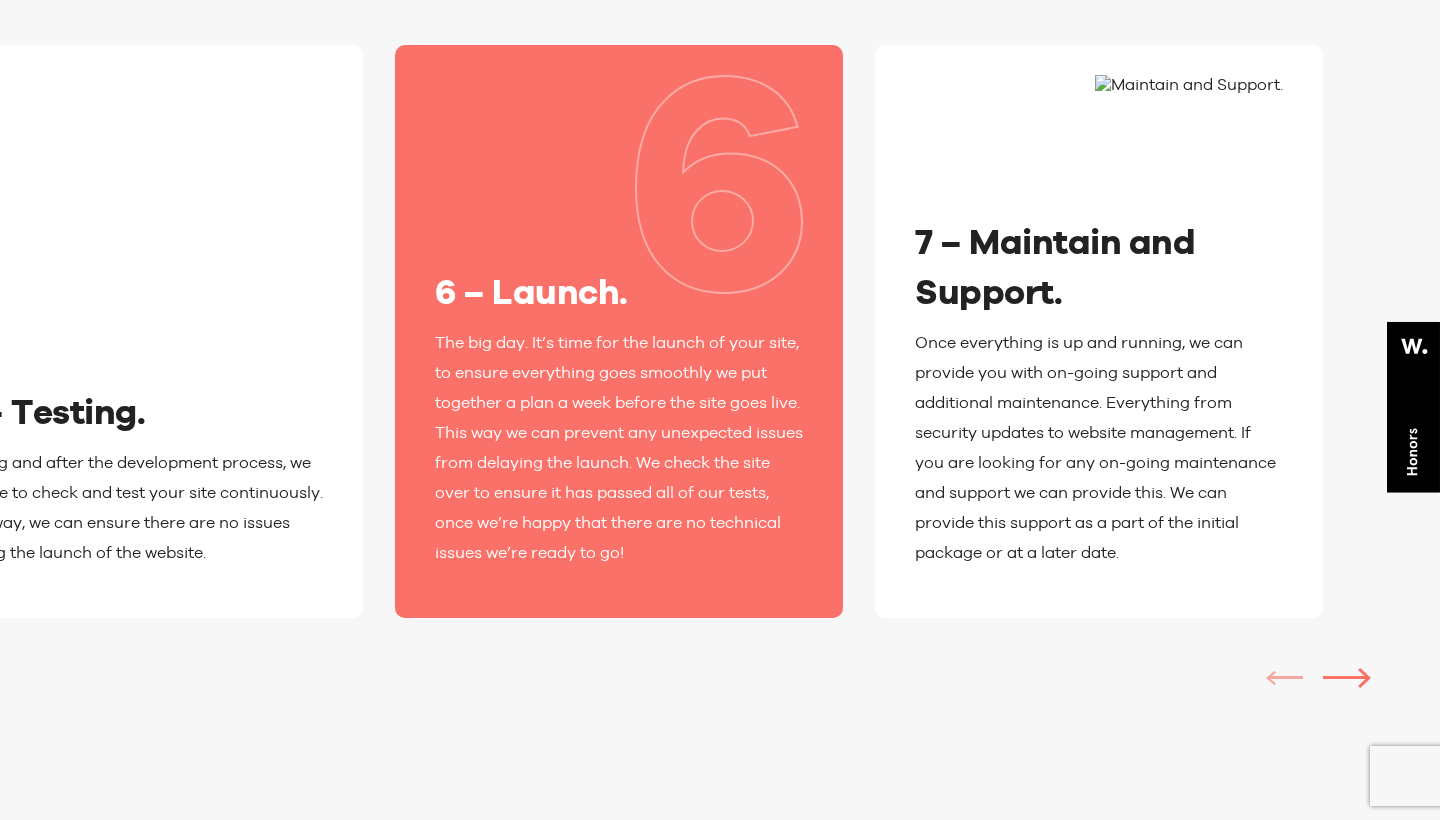 click 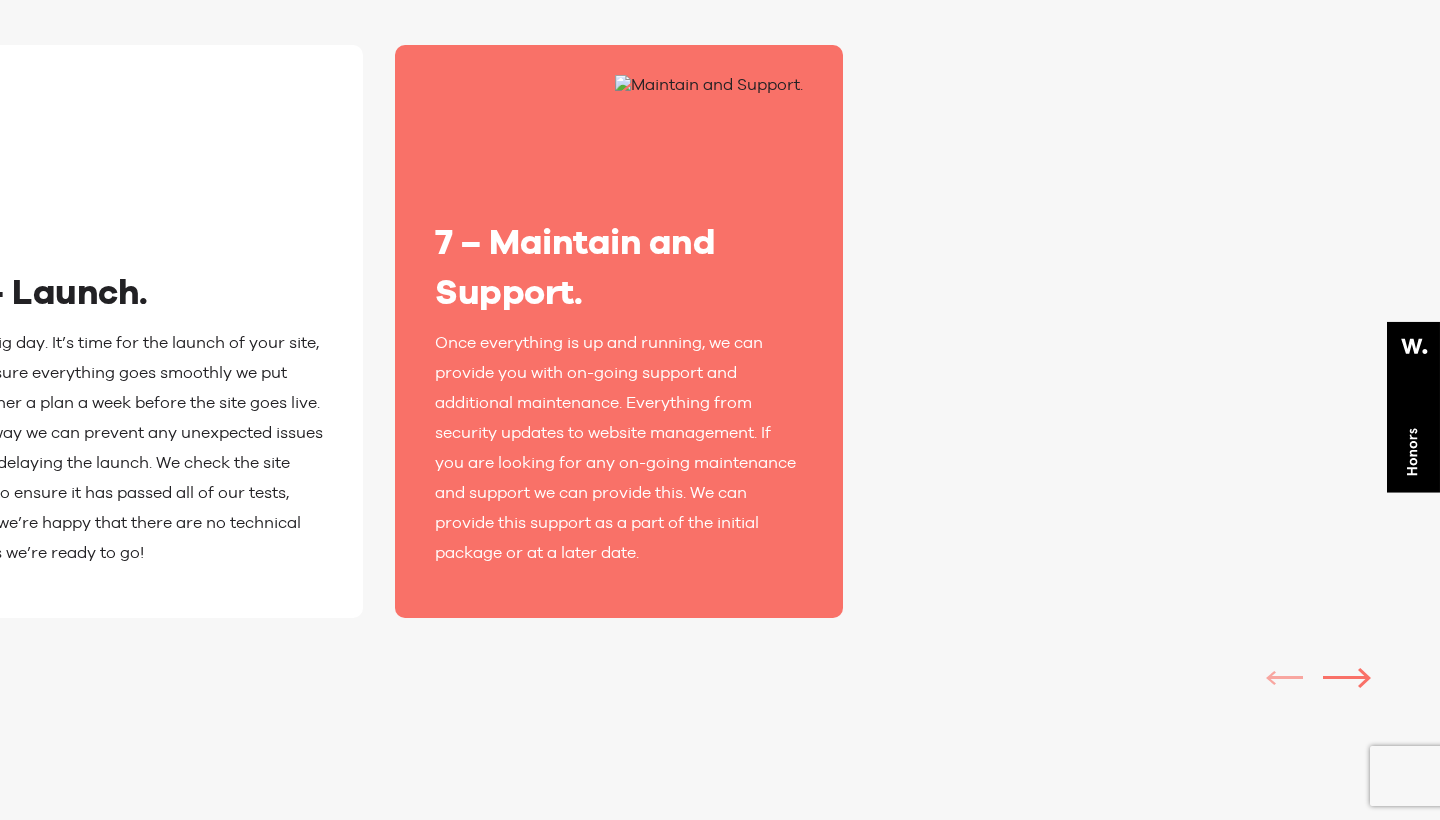 click 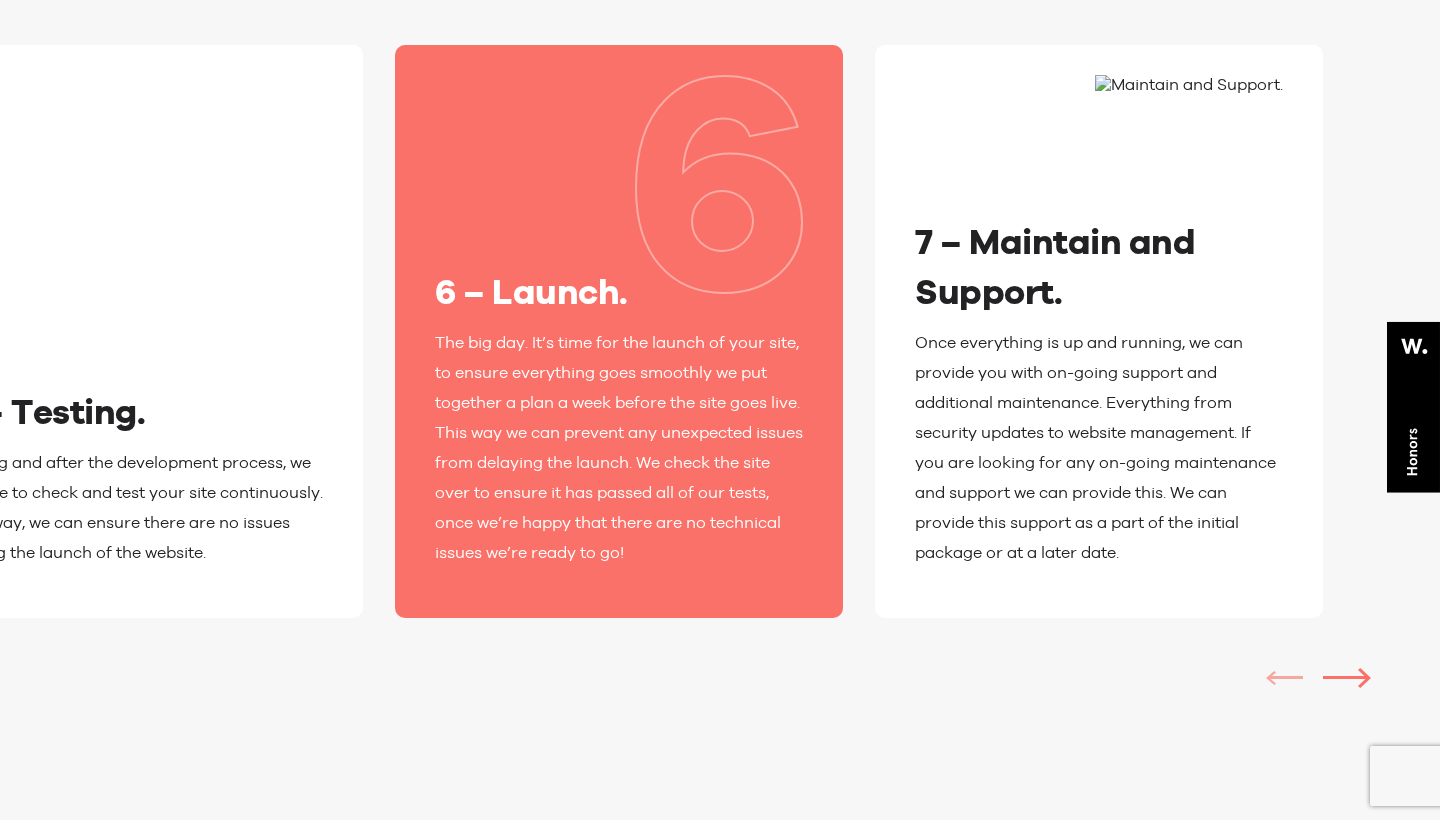 click 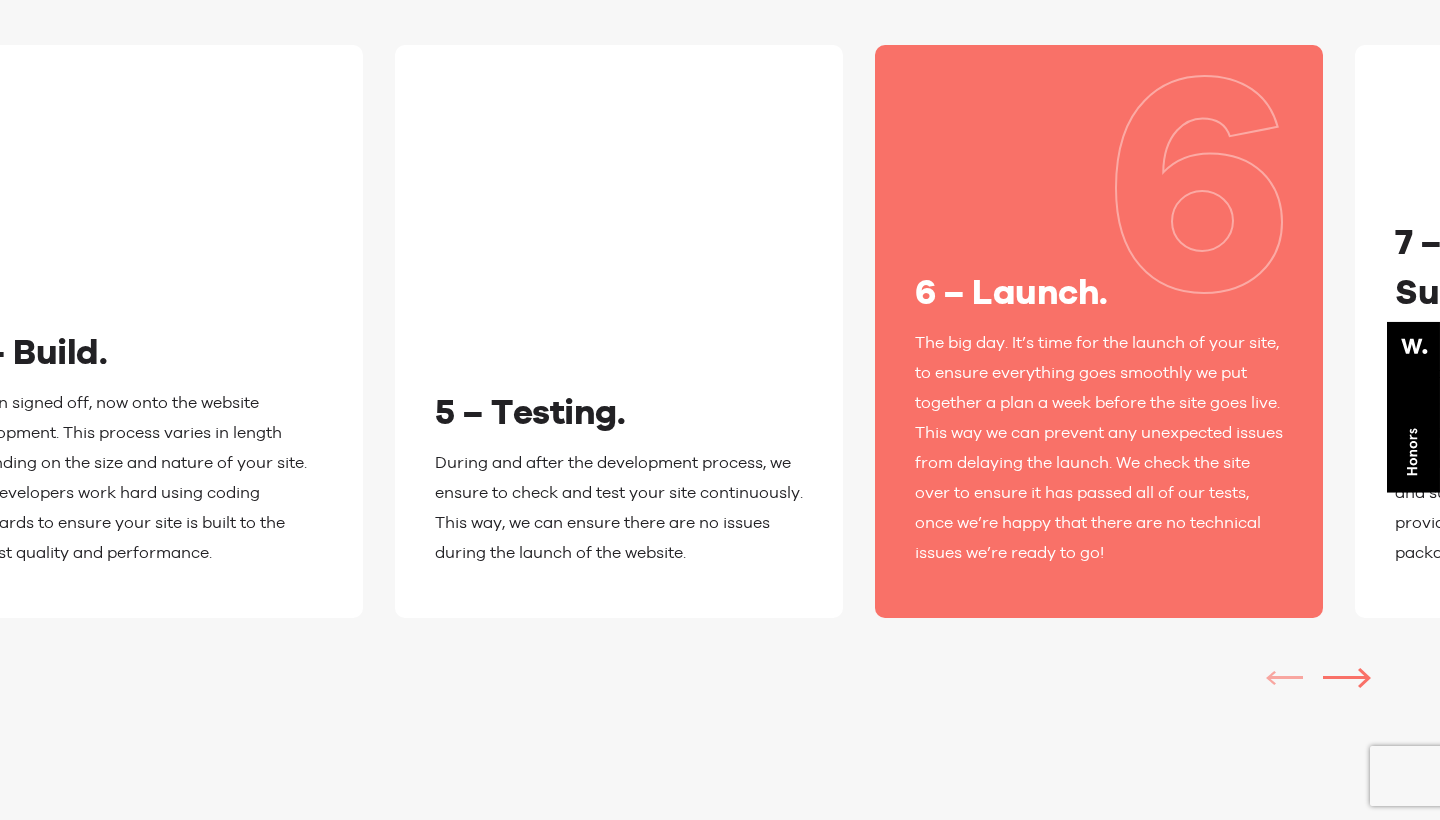click 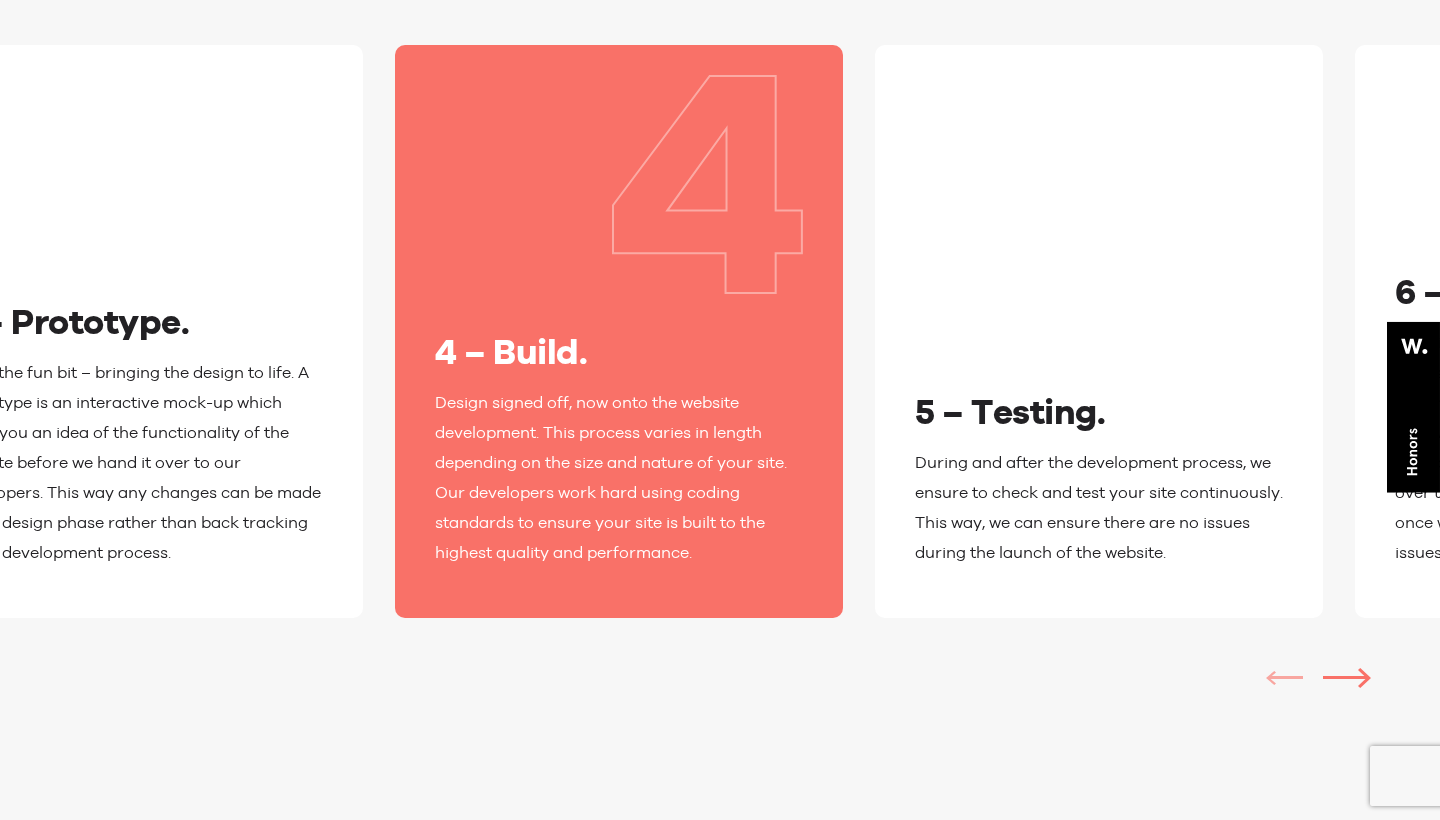 click 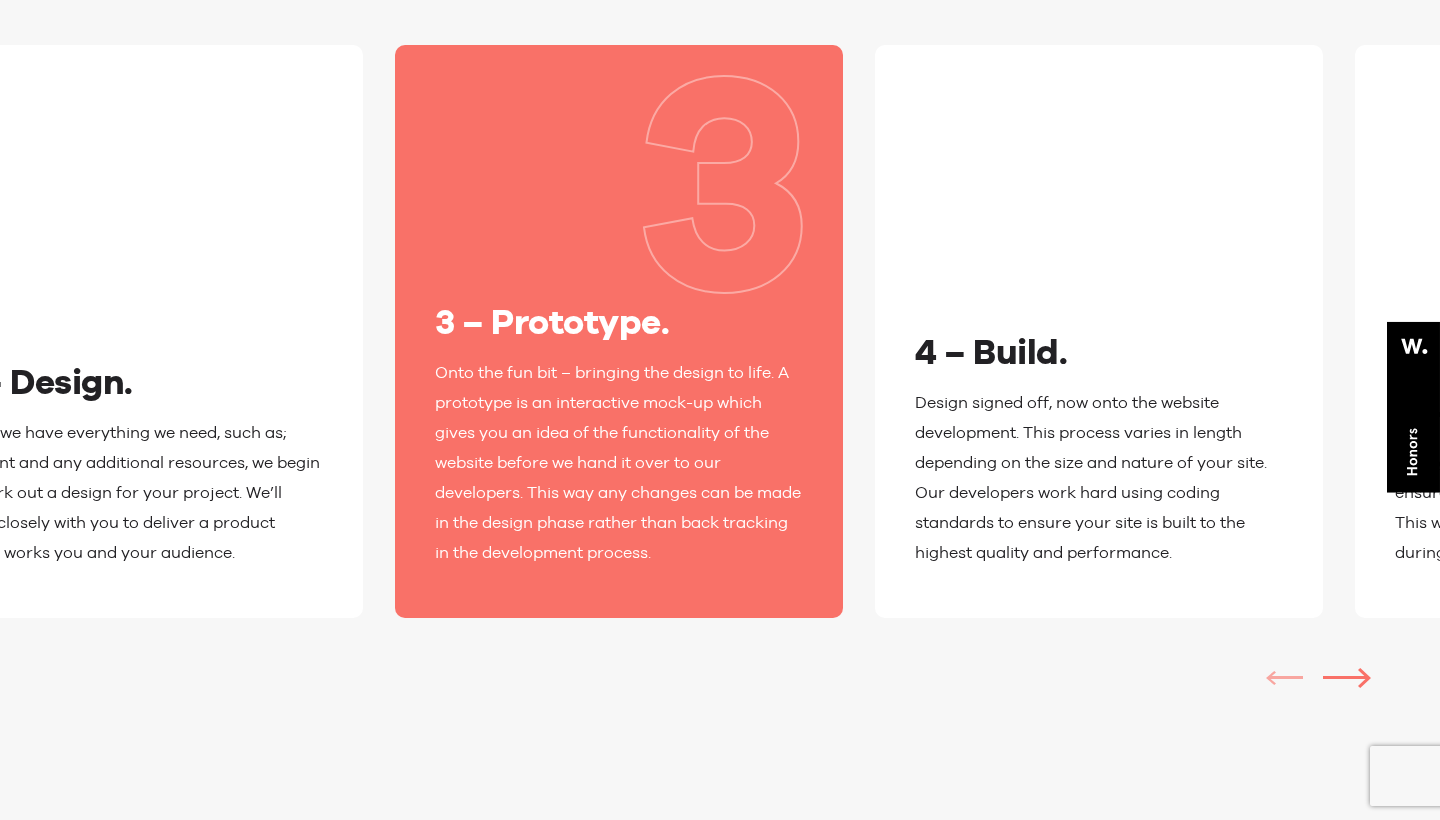 scroll, scrollTop: 3553, scrollLeft: 0, axis: vertical 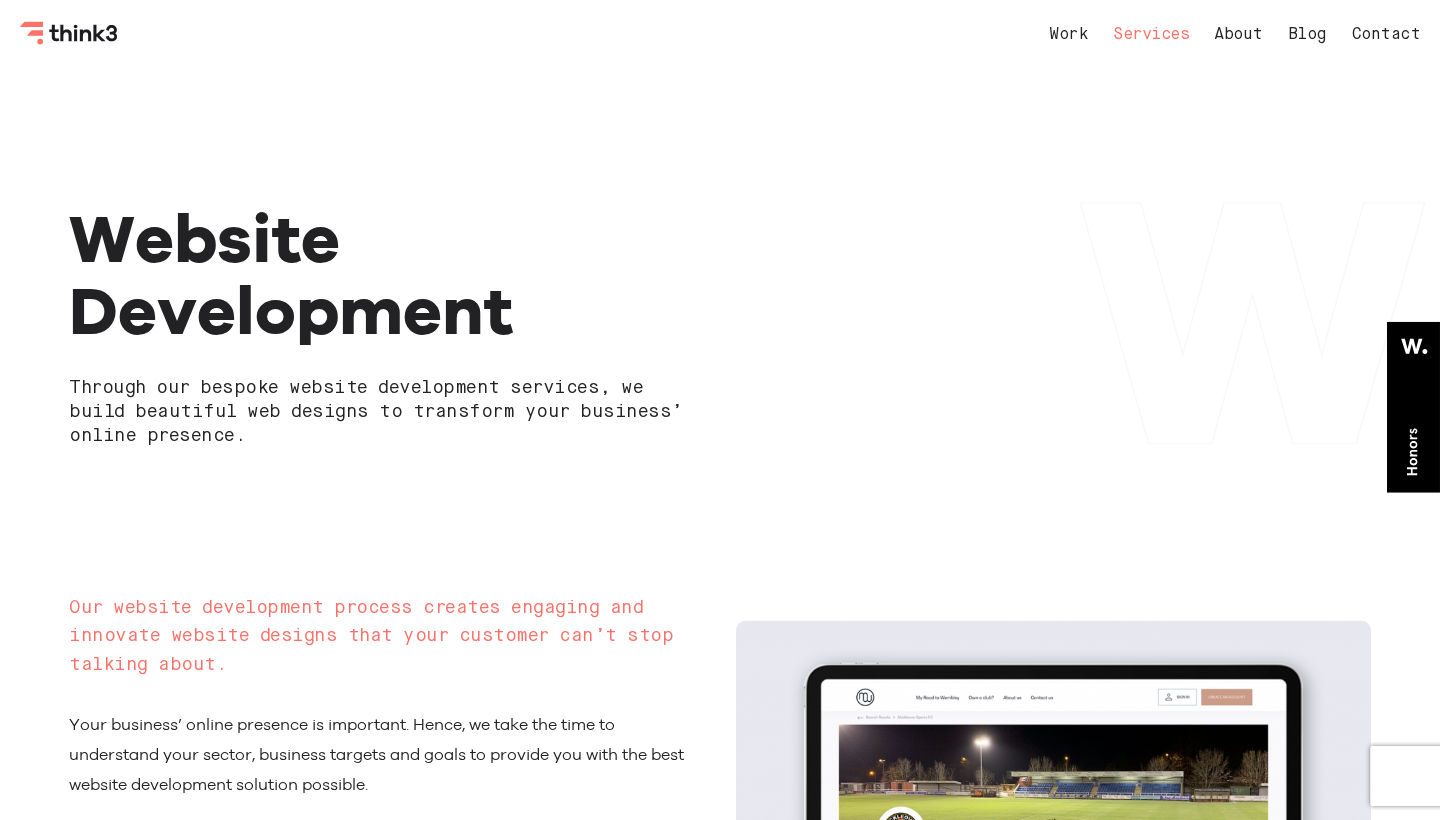 click on "Services" at bounding box center [1151, 35] 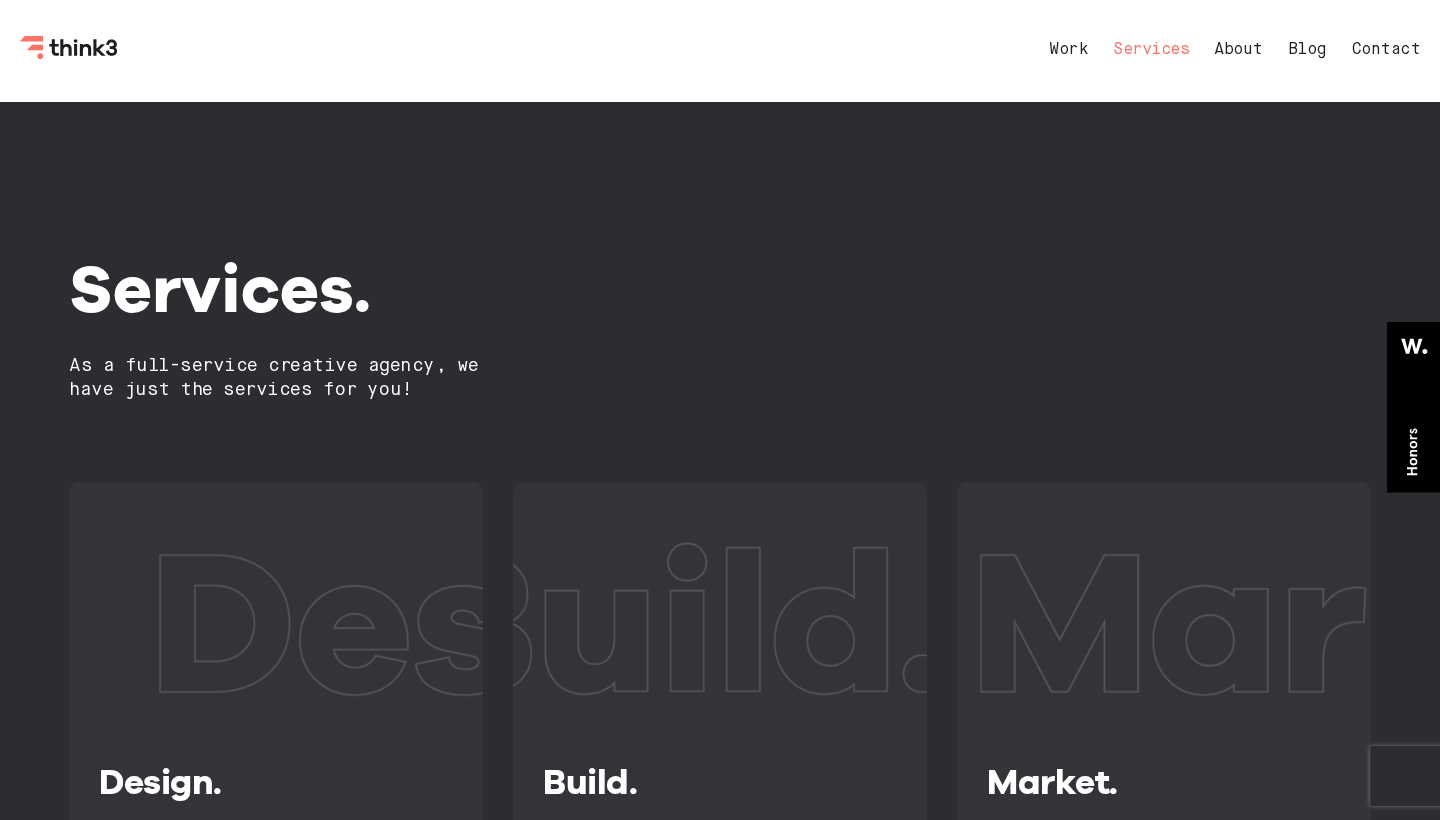 scroll, scrollTop: 0, scrollLeft: 0, axis: both 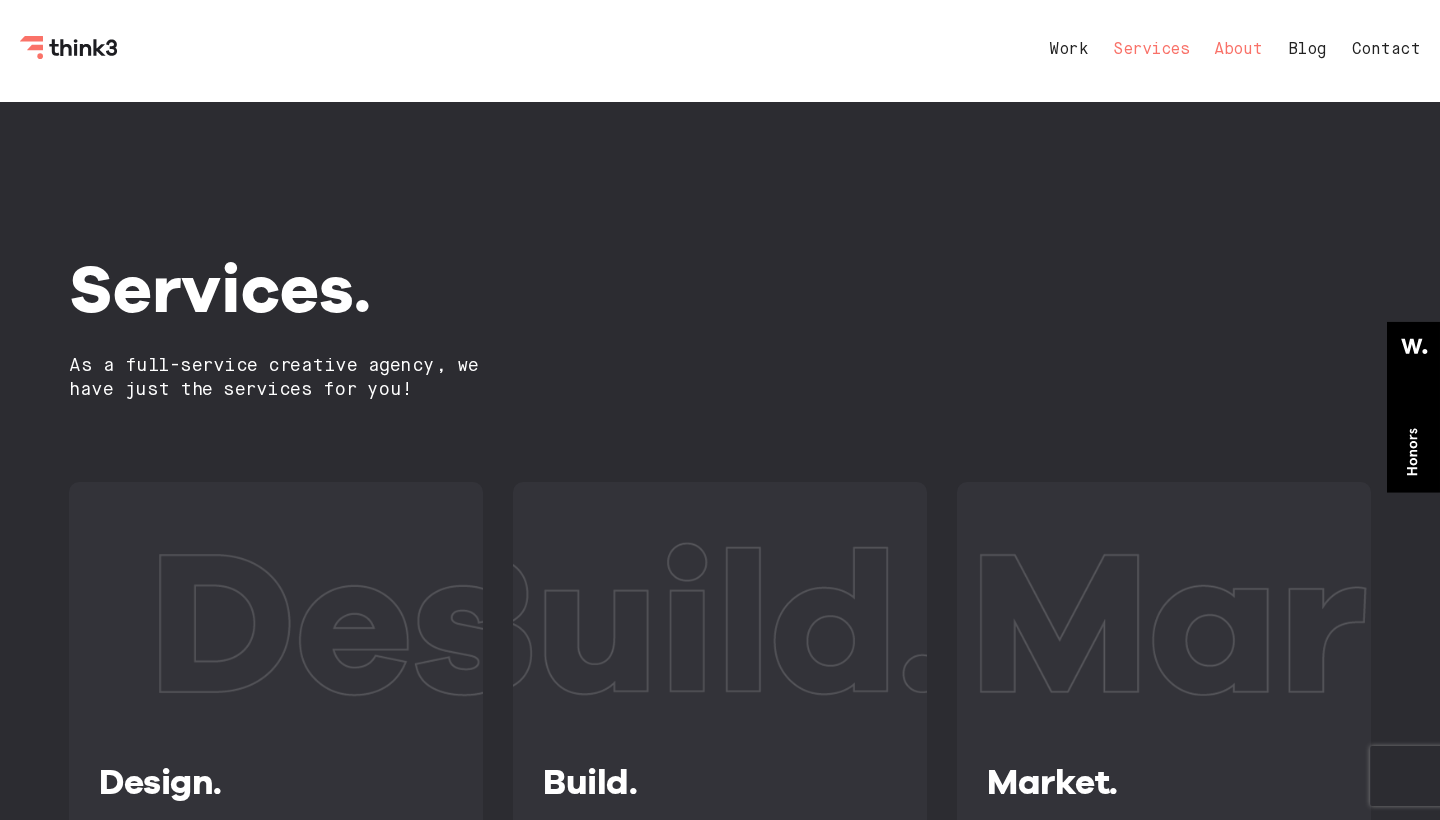 click on "About" at bounding box center [1238, 50] 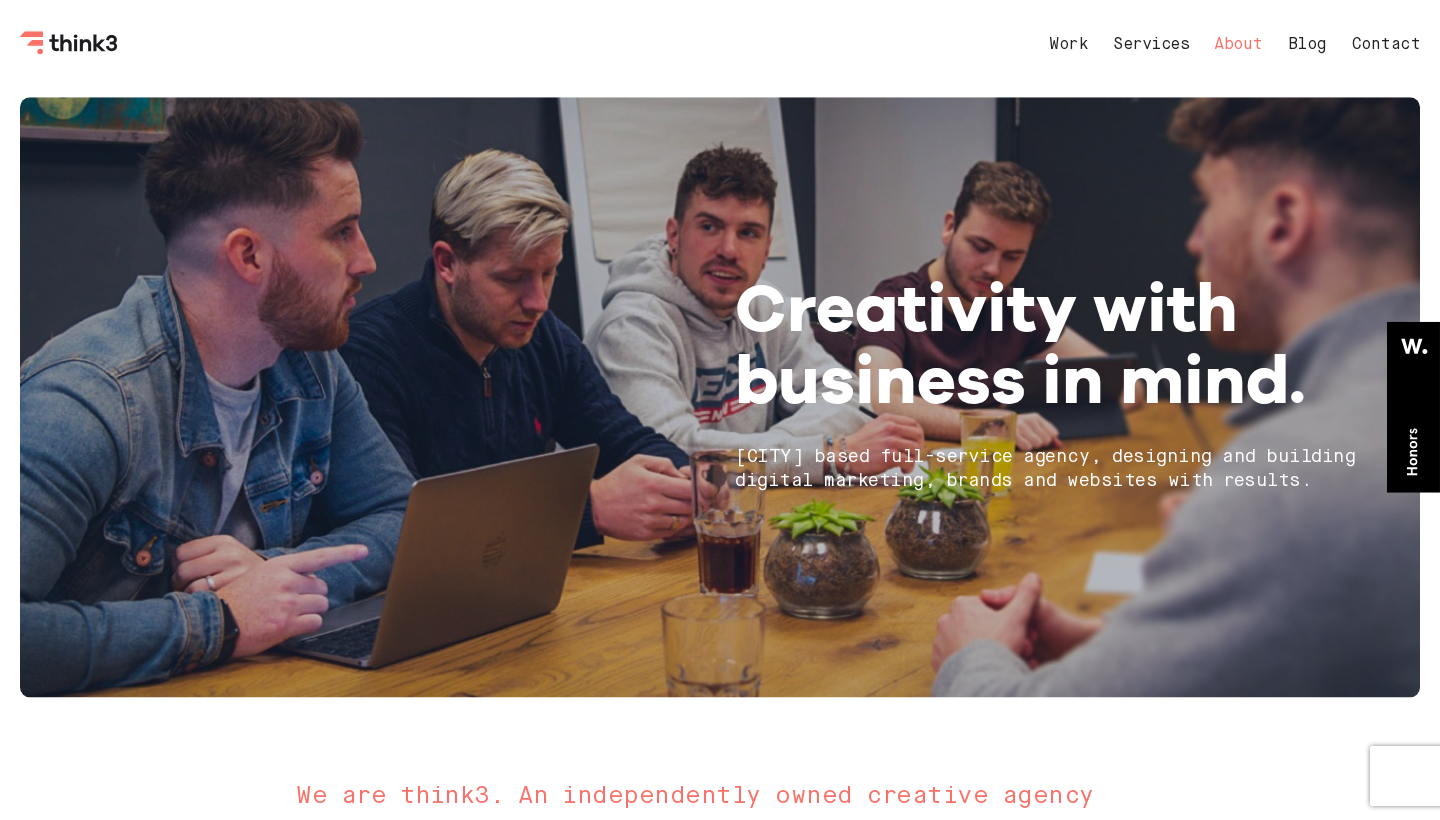 scroll, scrollTop: 0, scrollLeft: 0, axis: both 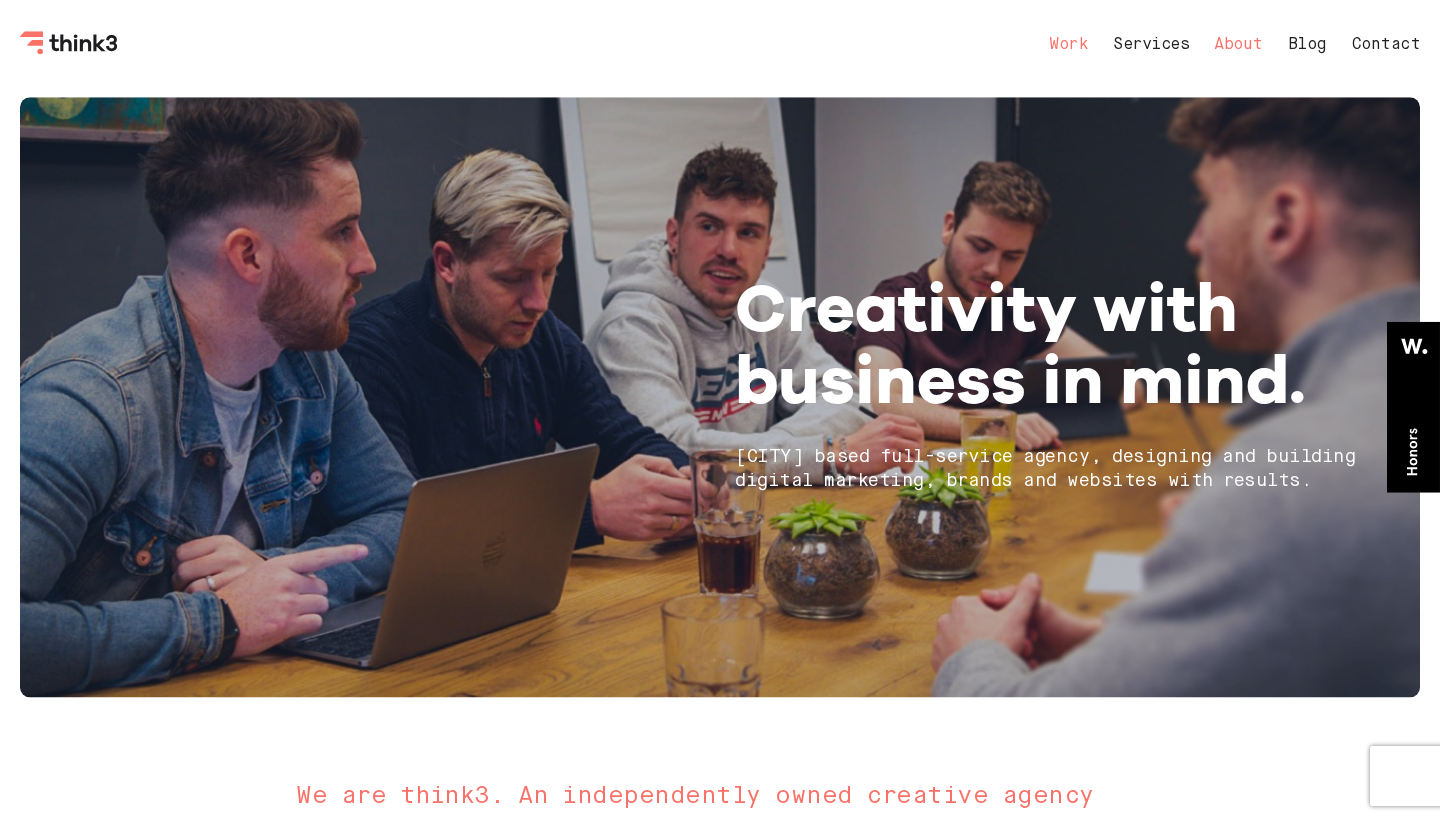 click on "Work" at bounding box center (1068, 45) 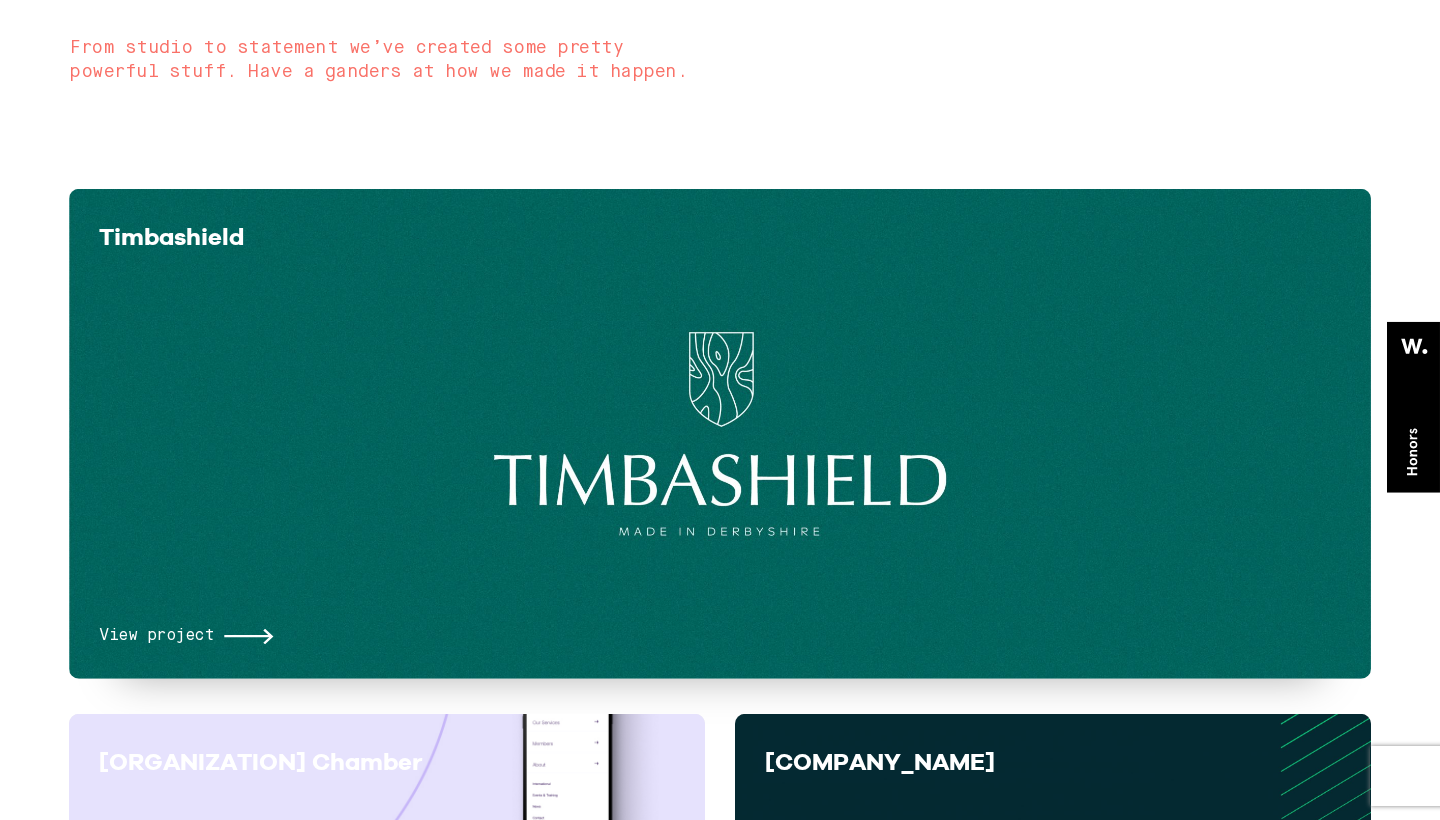 scroll, scrollTop: 482, scrollLeft: 0, axis: vertical 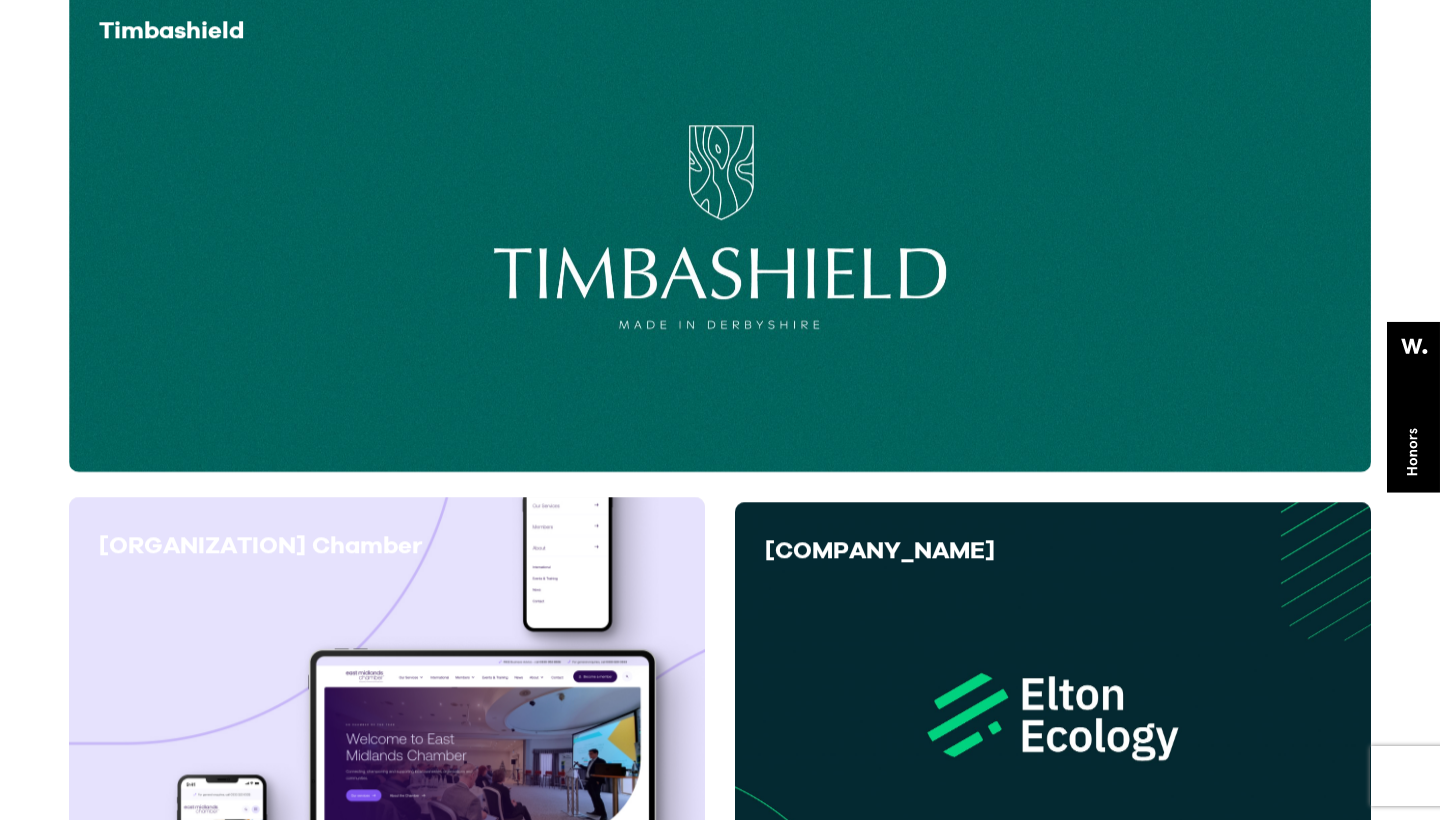 click on "View project" at bounding box center (387, 740) 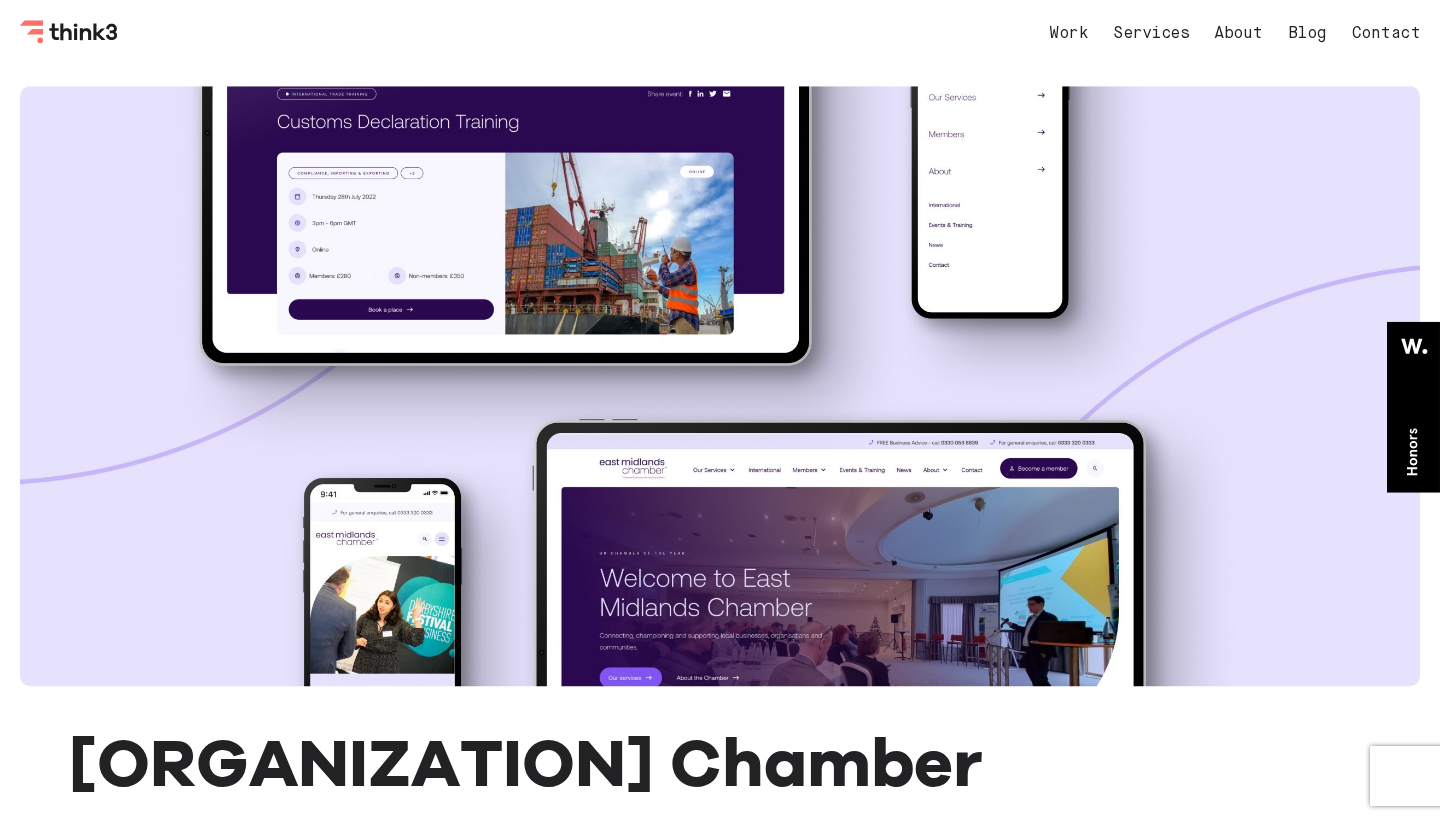 scroll, scrollTop: 0, scrollLeft: 0, axis: both 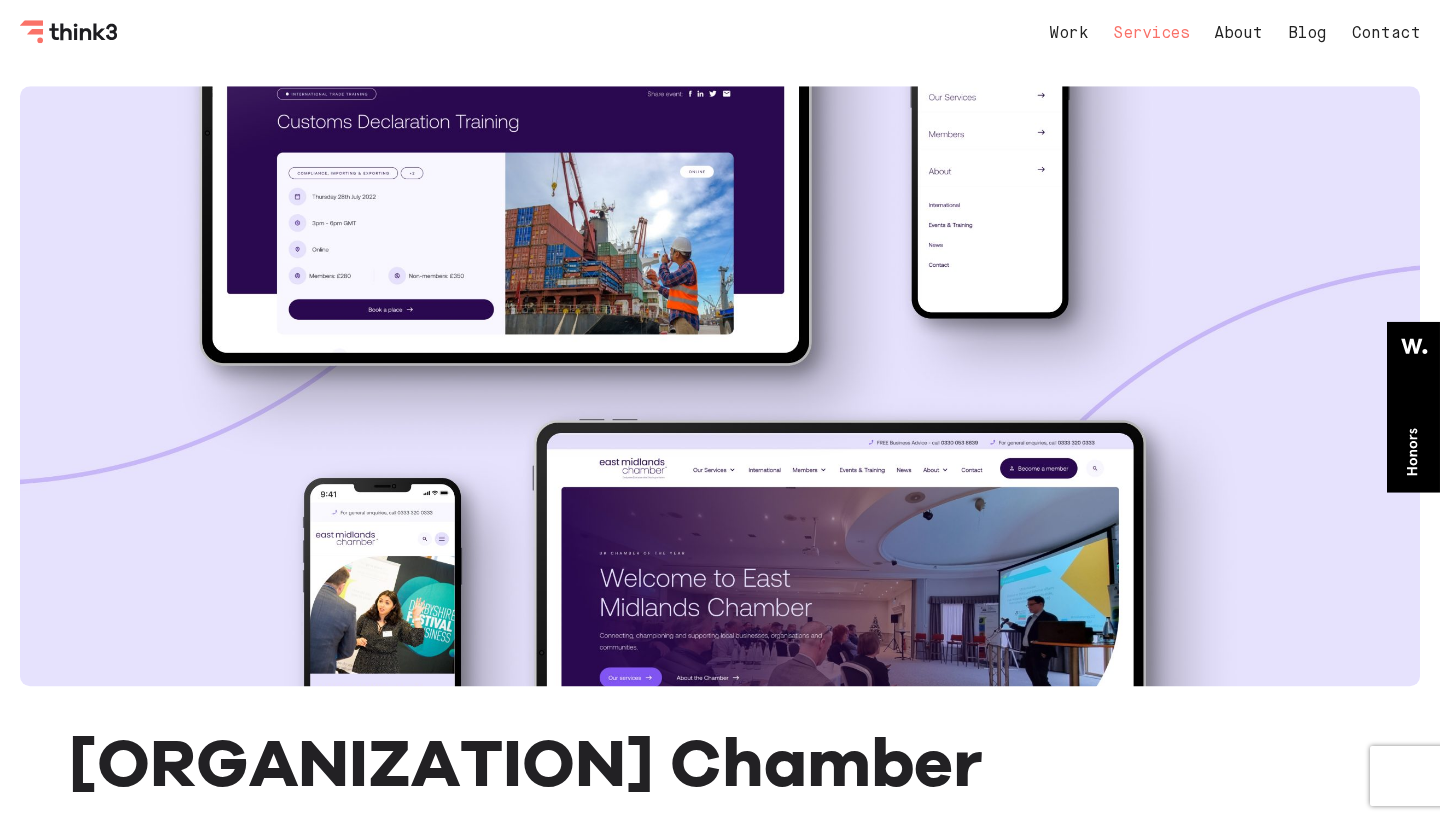 click on "Services" at bounding box center (1151, 34) 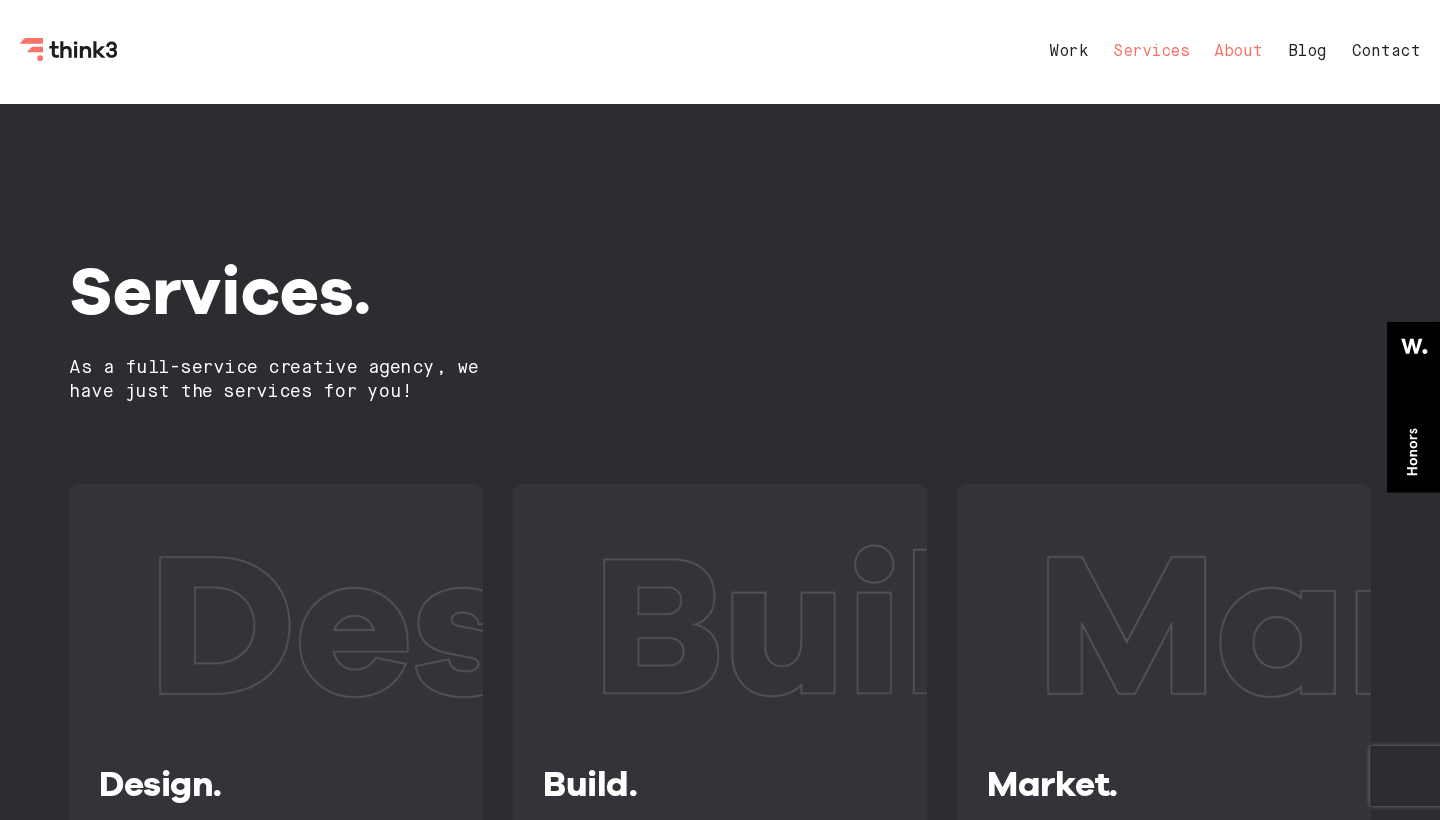 click on "About" at bounding box center [1238, 52] 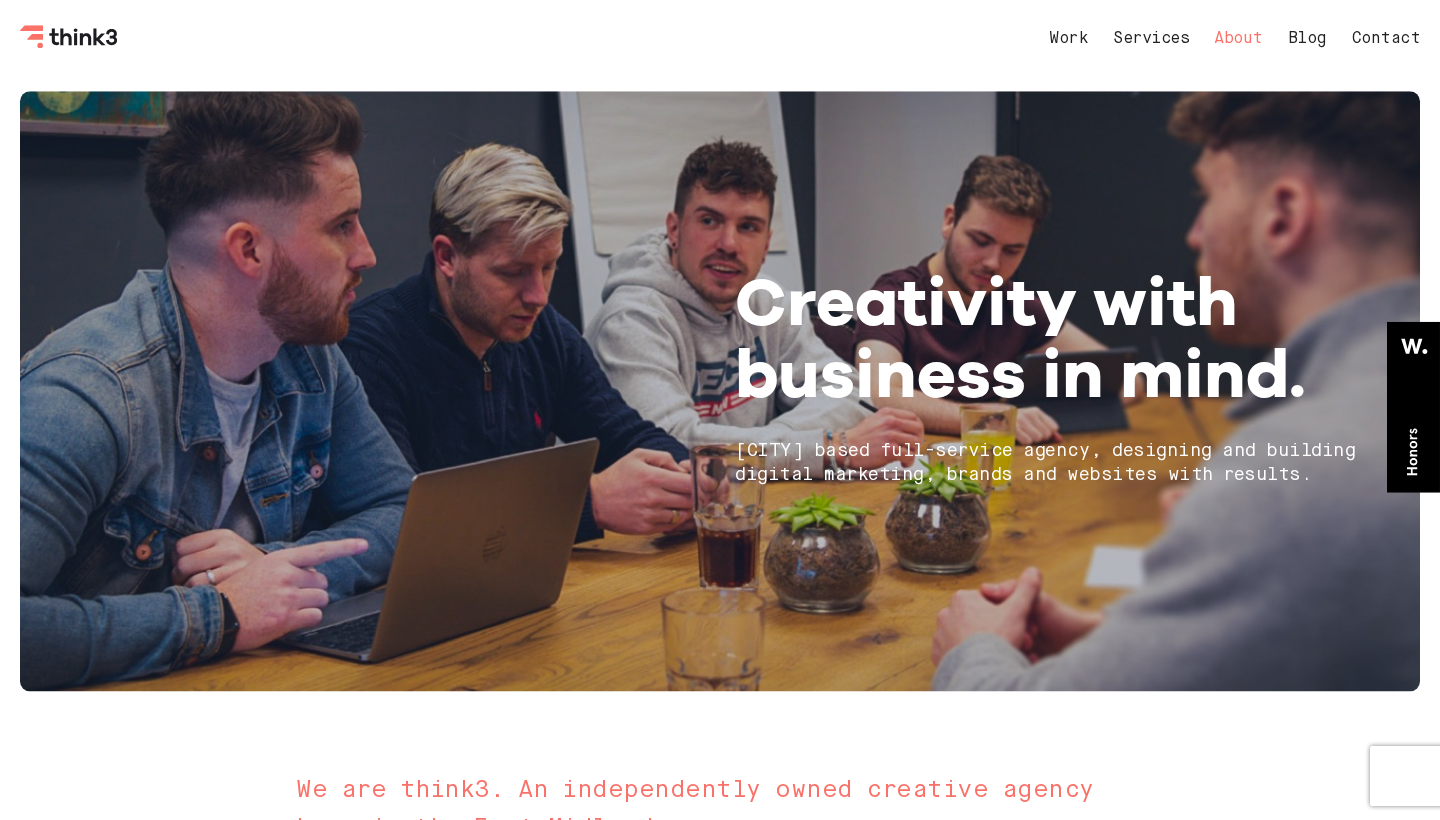 scroll, scrollTop: 0, scrollLeft: 0, axis: both 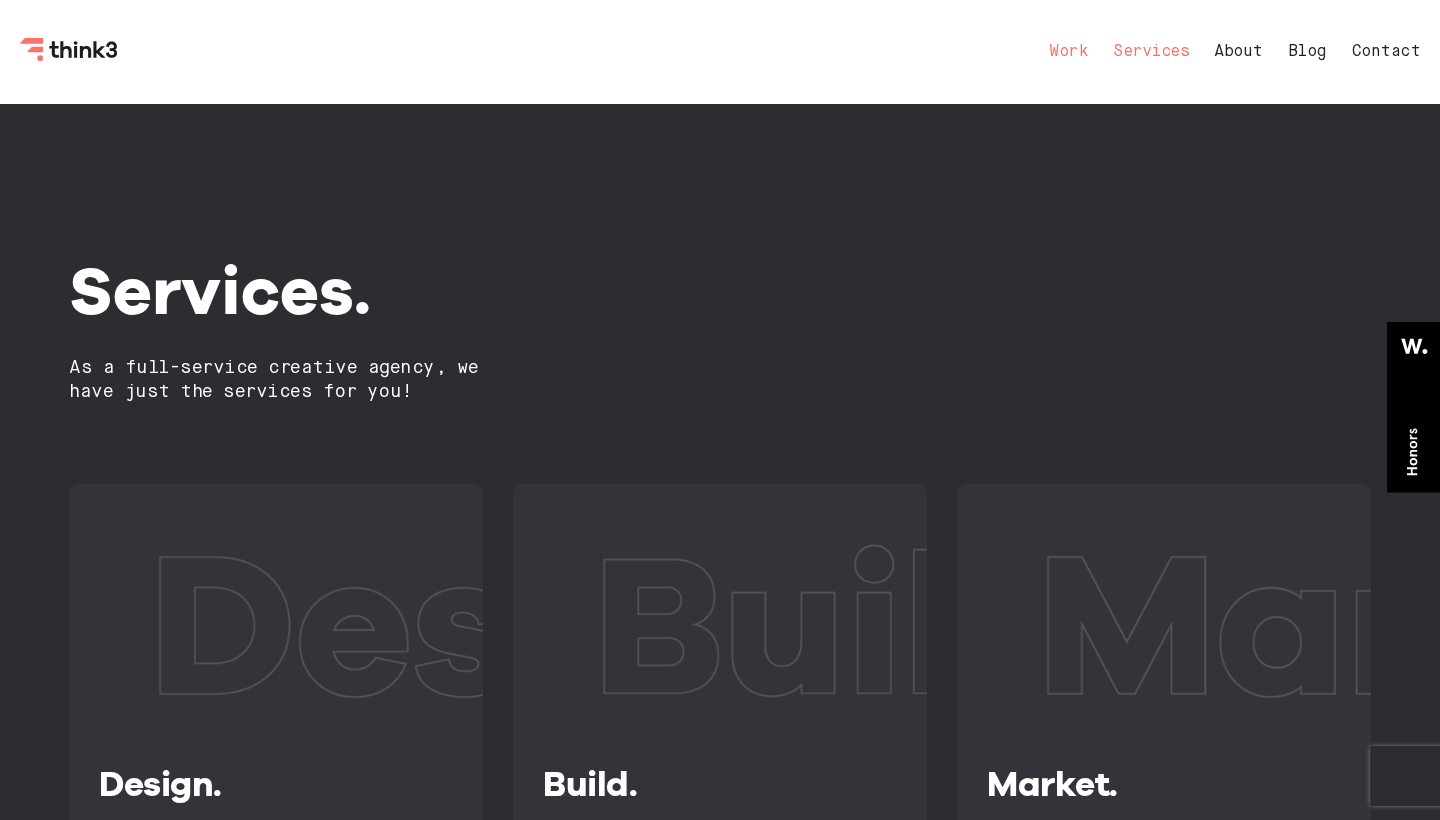 click on "Work" at bounding box center (1068, 52) 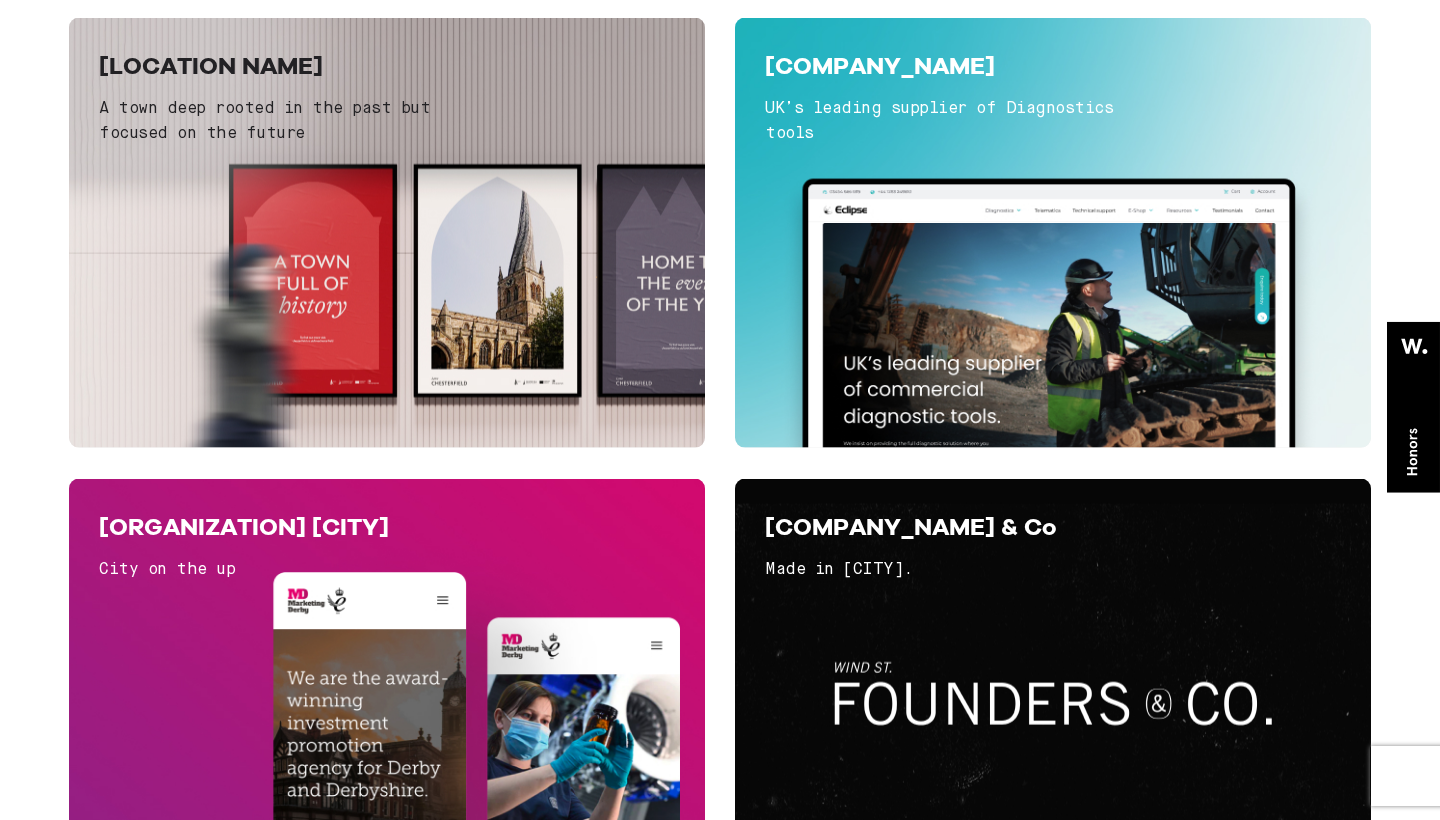 scroll, scrollTop: 875, scrollLeft: 0, axis: vertical 